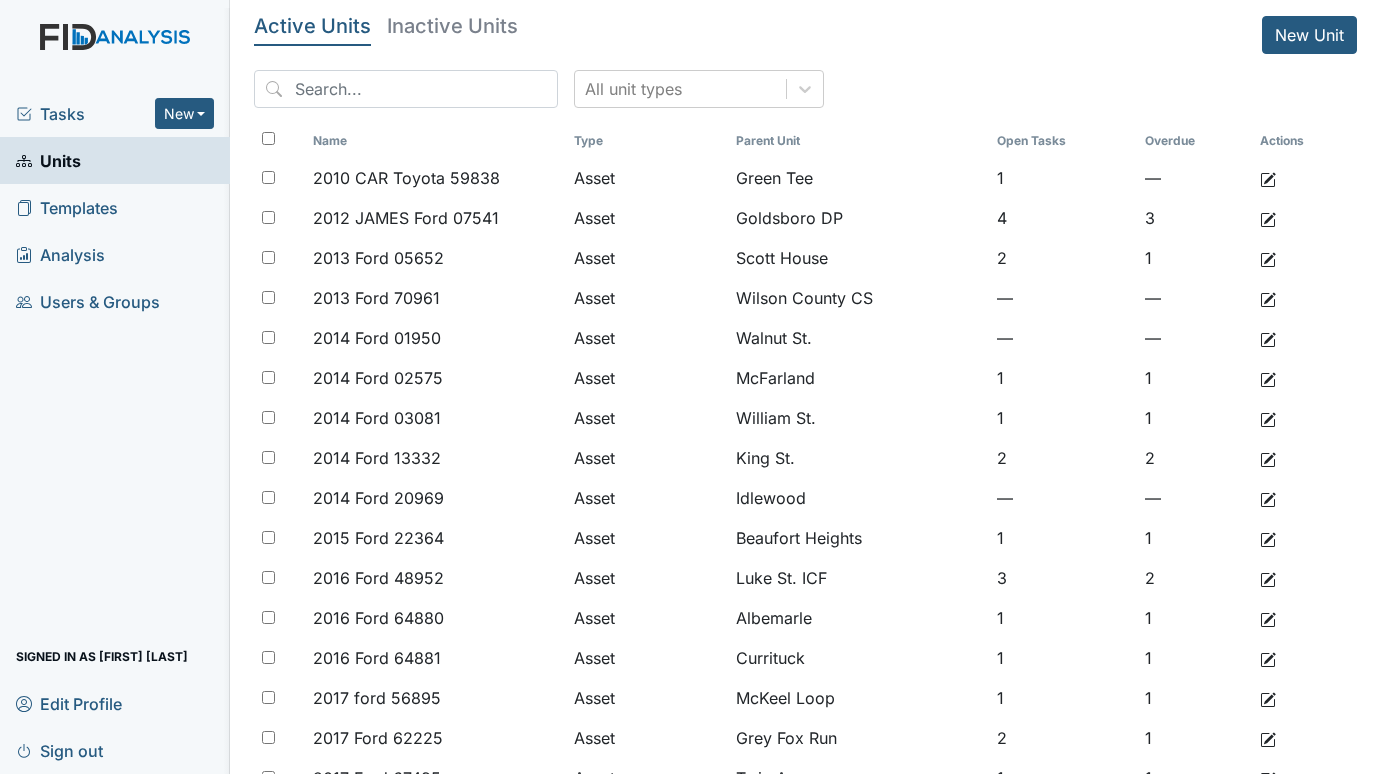scroll, scrollTop: 0, scrollLeft: 0, axis: both 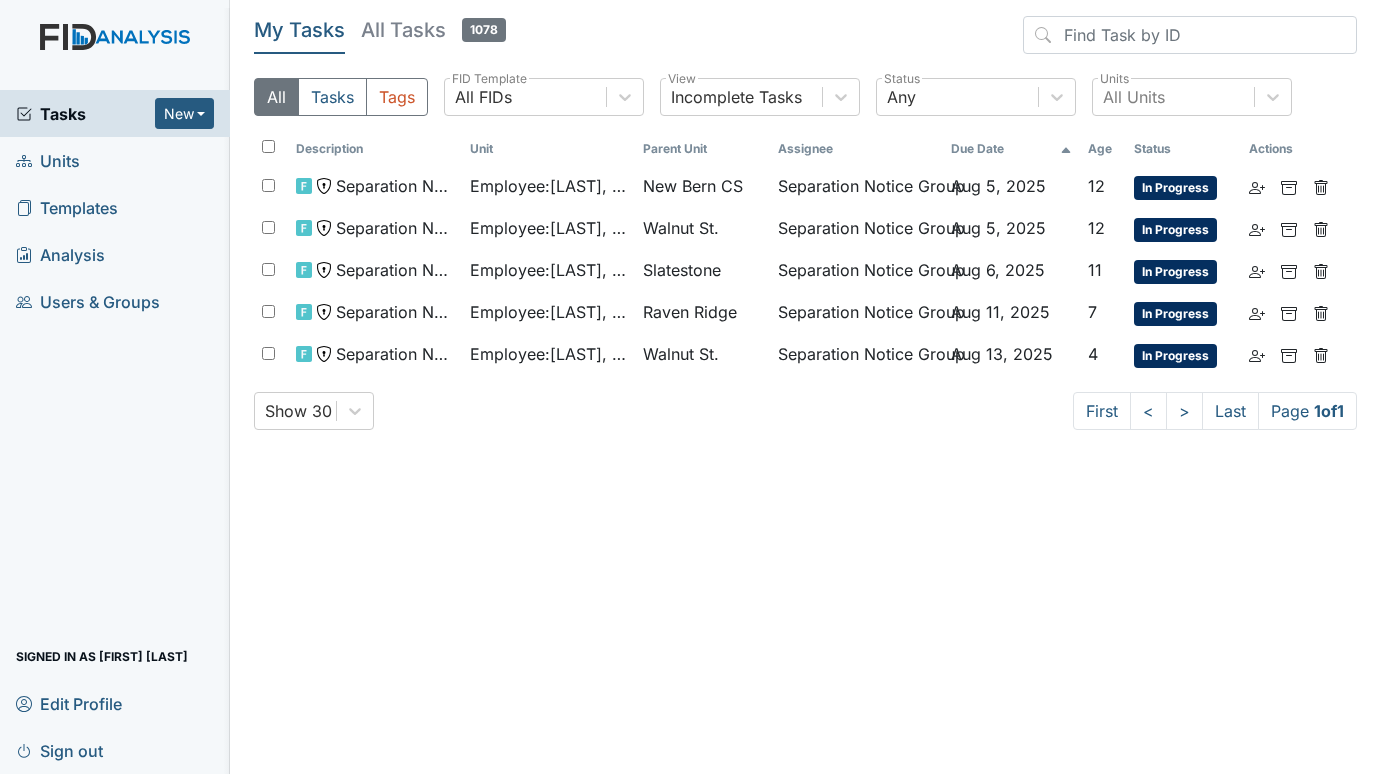 click on "Units" at bounding box center [48, 160] 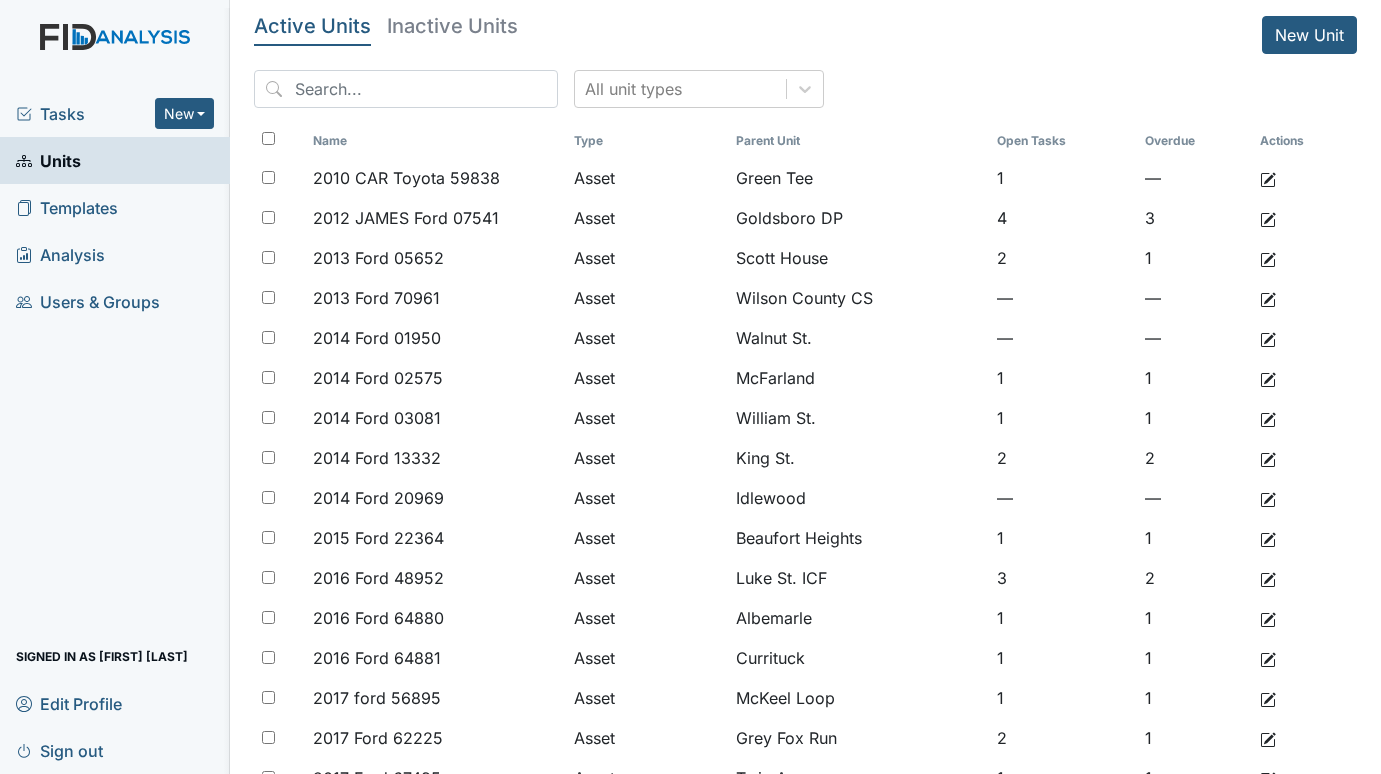 scroll, scrollTop: 0, scrollLeft: 0, axis: both 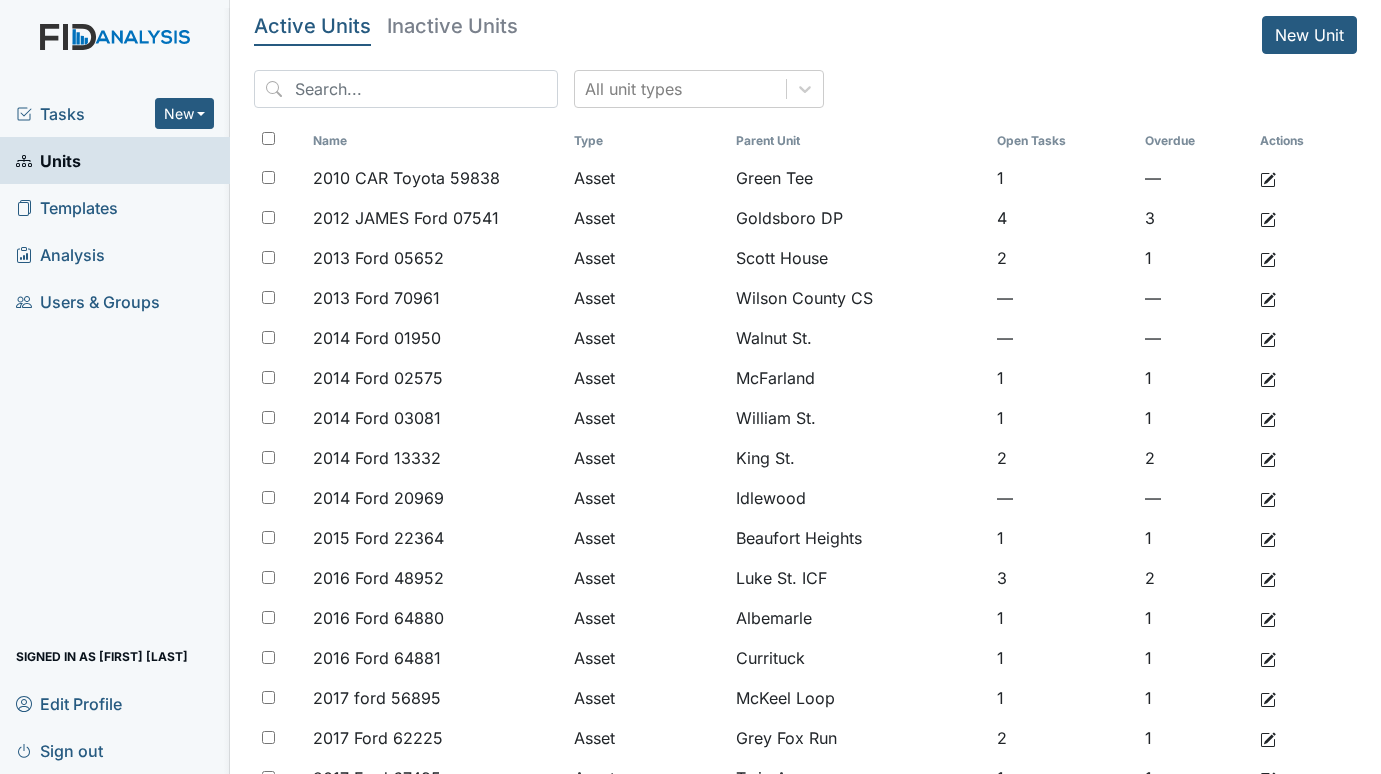 click on "Inactive Units" at bounding box center (452, 26) 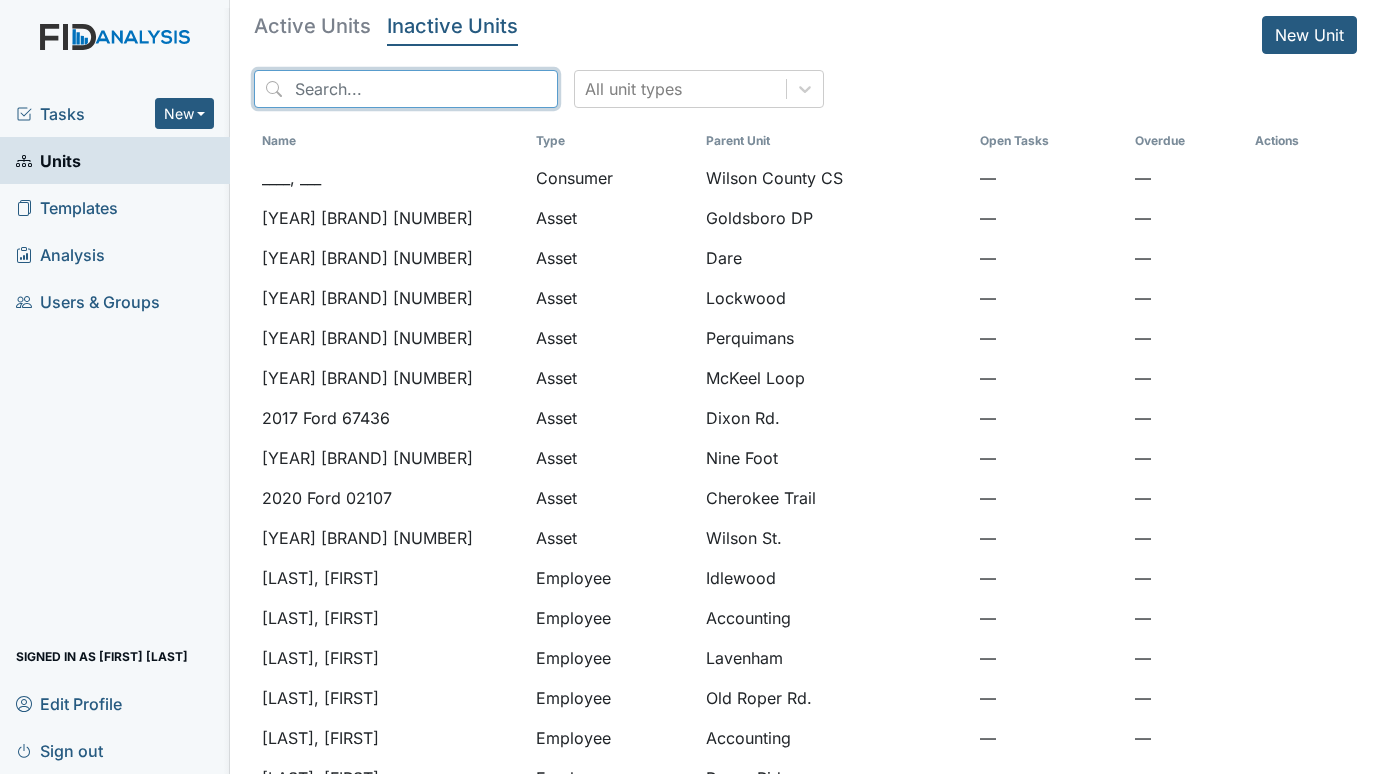 click at bounding box center (406, 89) 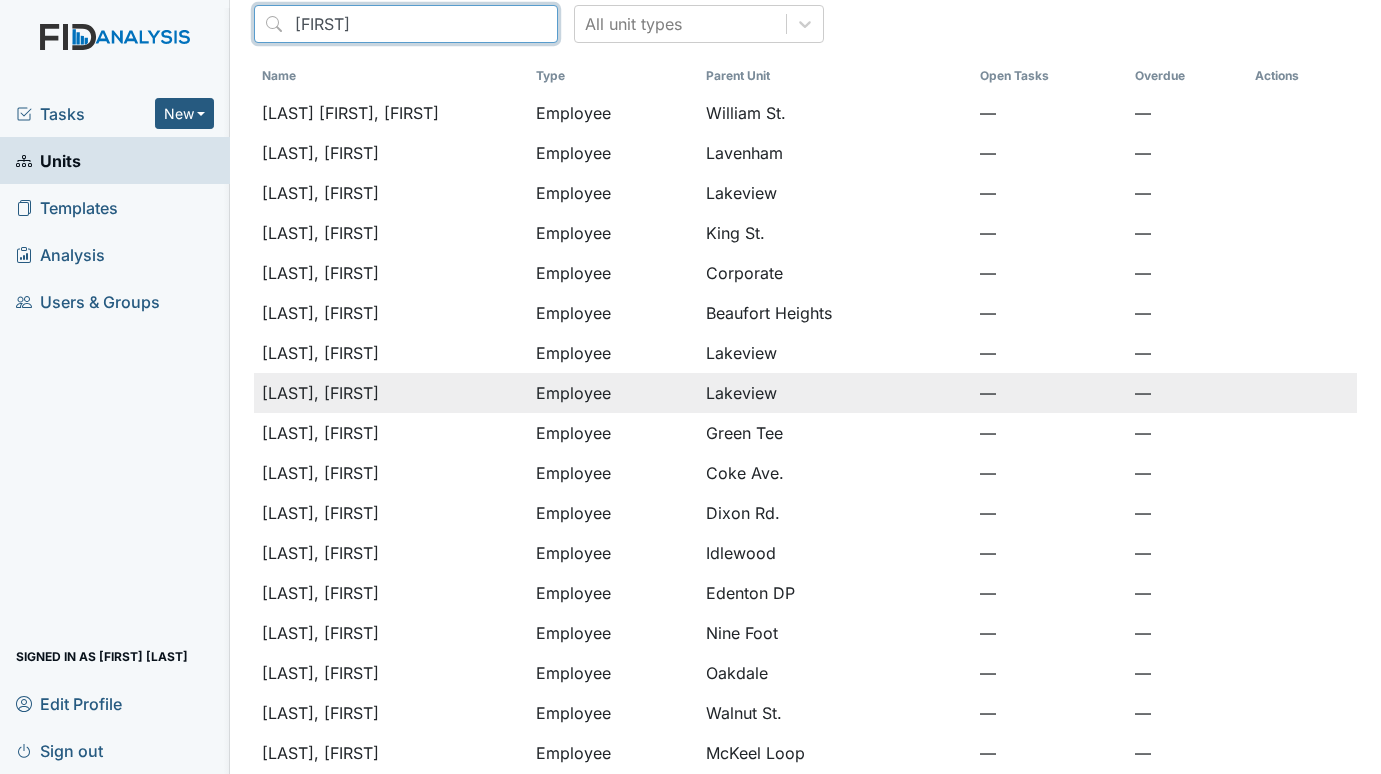 scroll, scrollTop: 100, scrollLeft: 0, axis: vertical 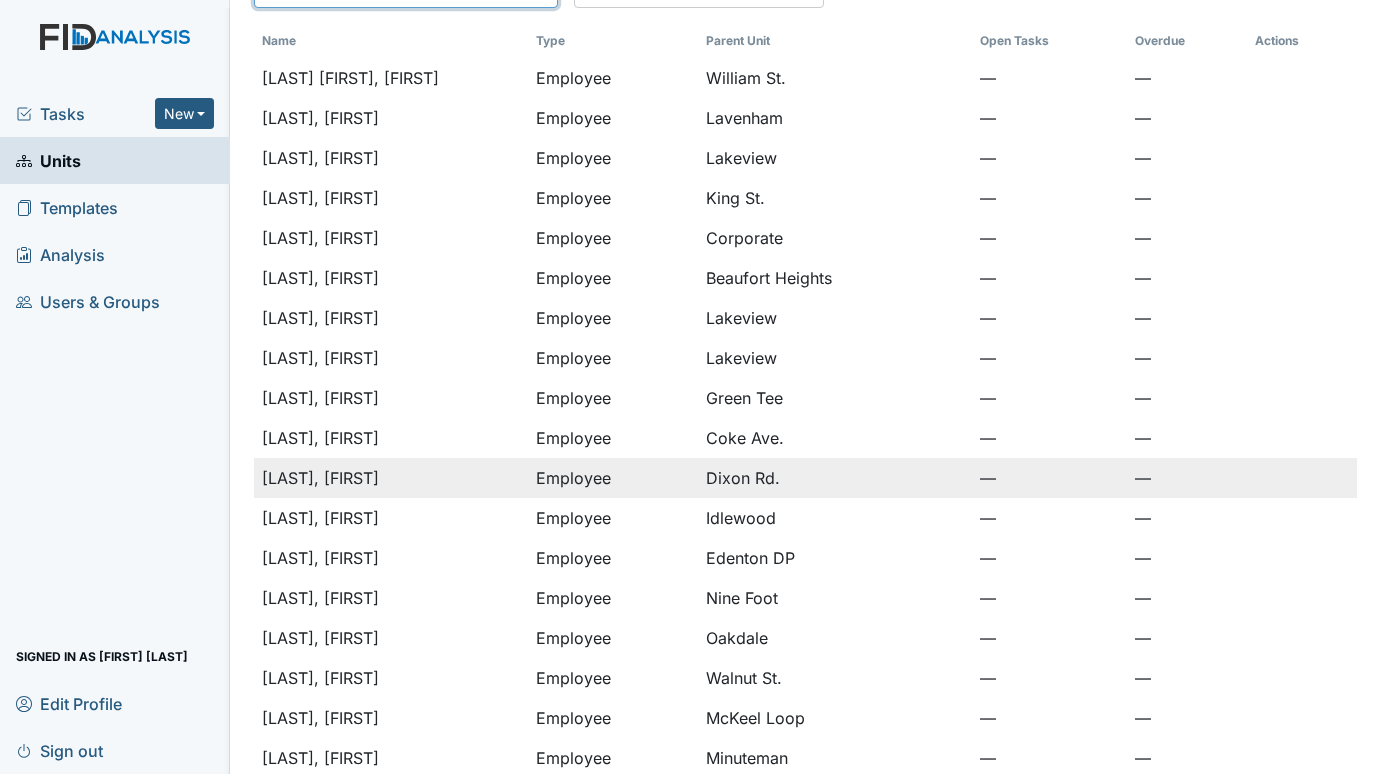 type on "williams" 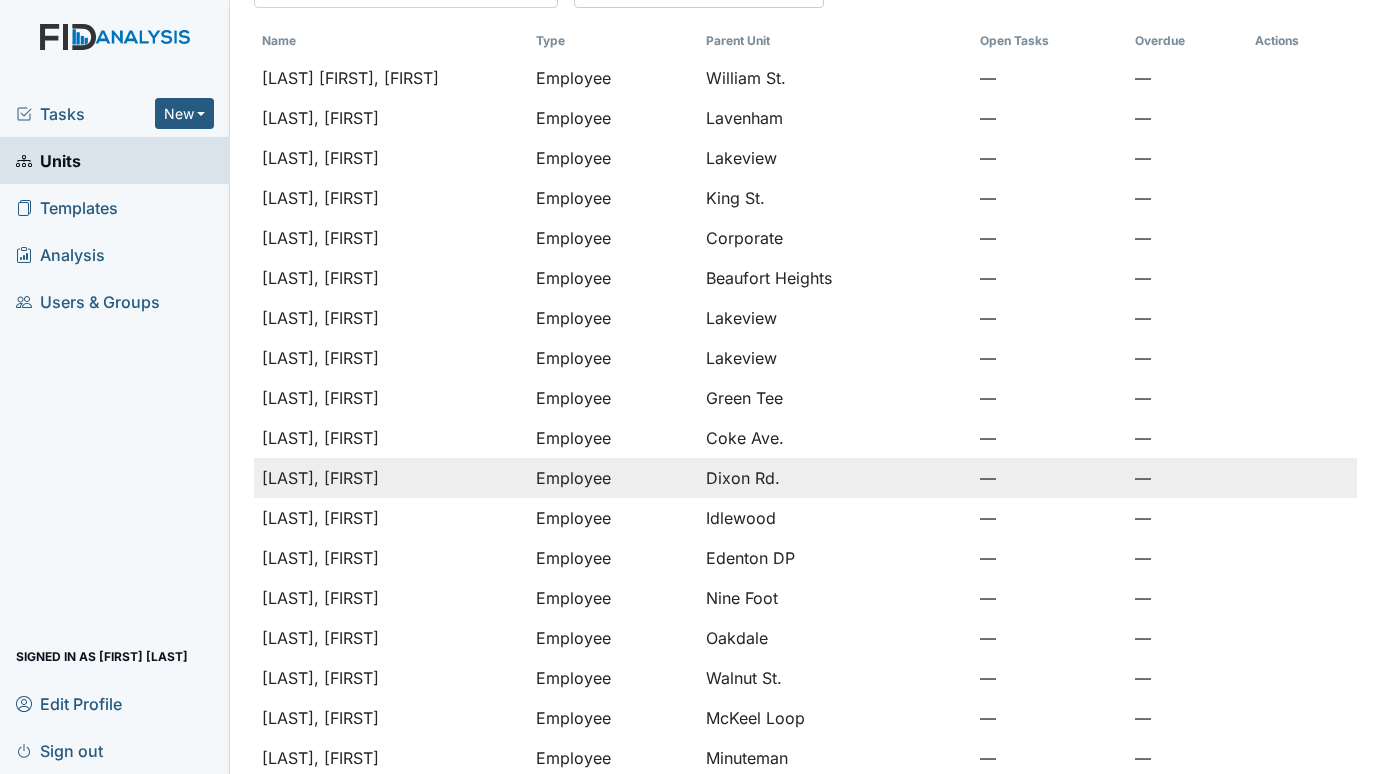 click on "Williams, Jamika" at bounding box center (320, 478) 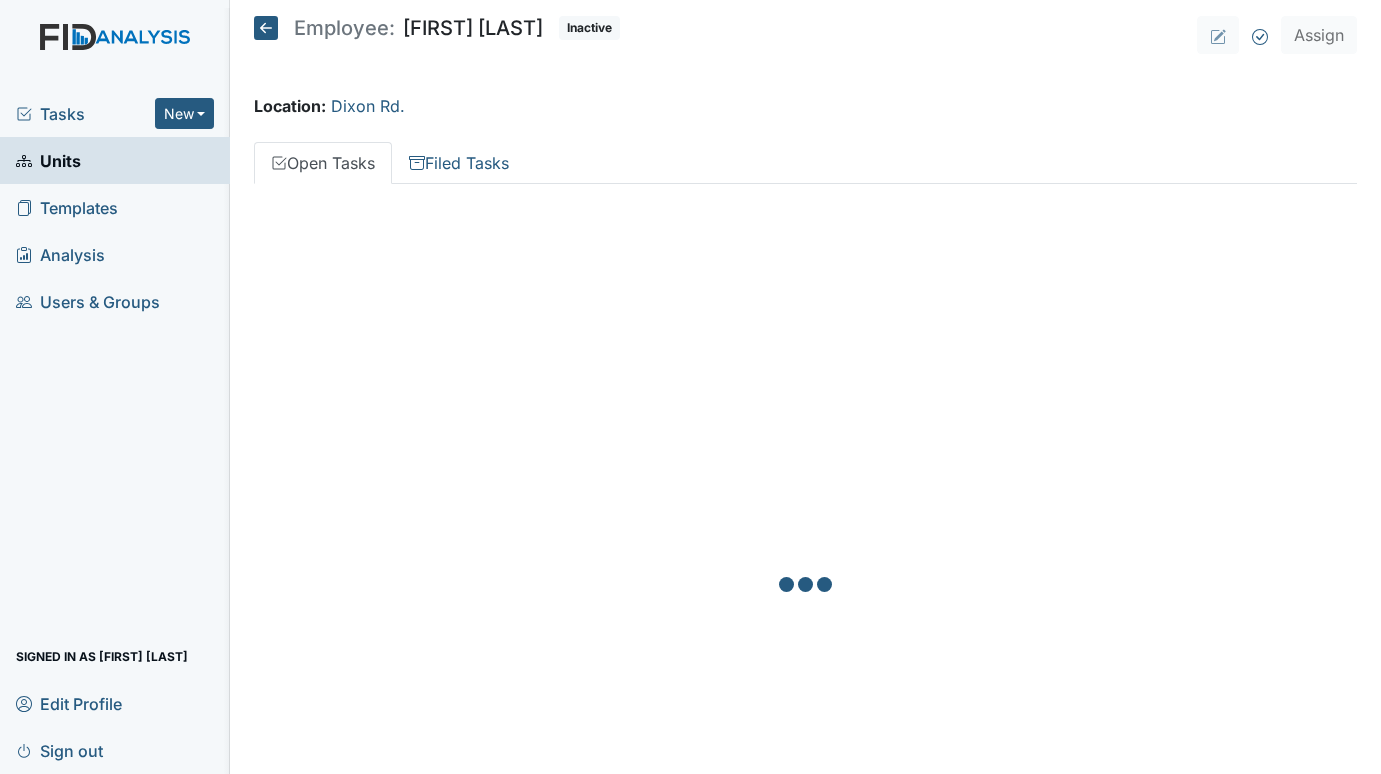 scroll, scrollTop: 0, scrollLeft: 0, axis: both 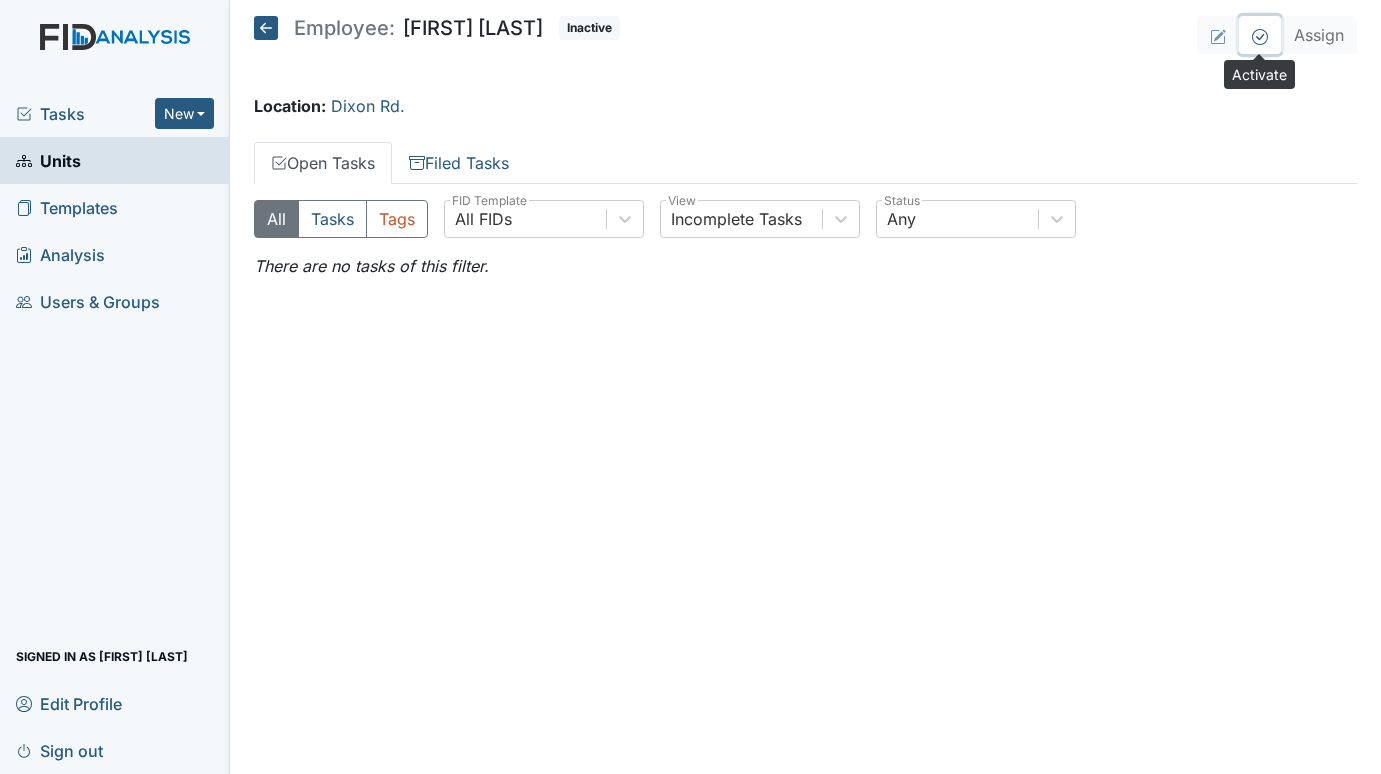 click 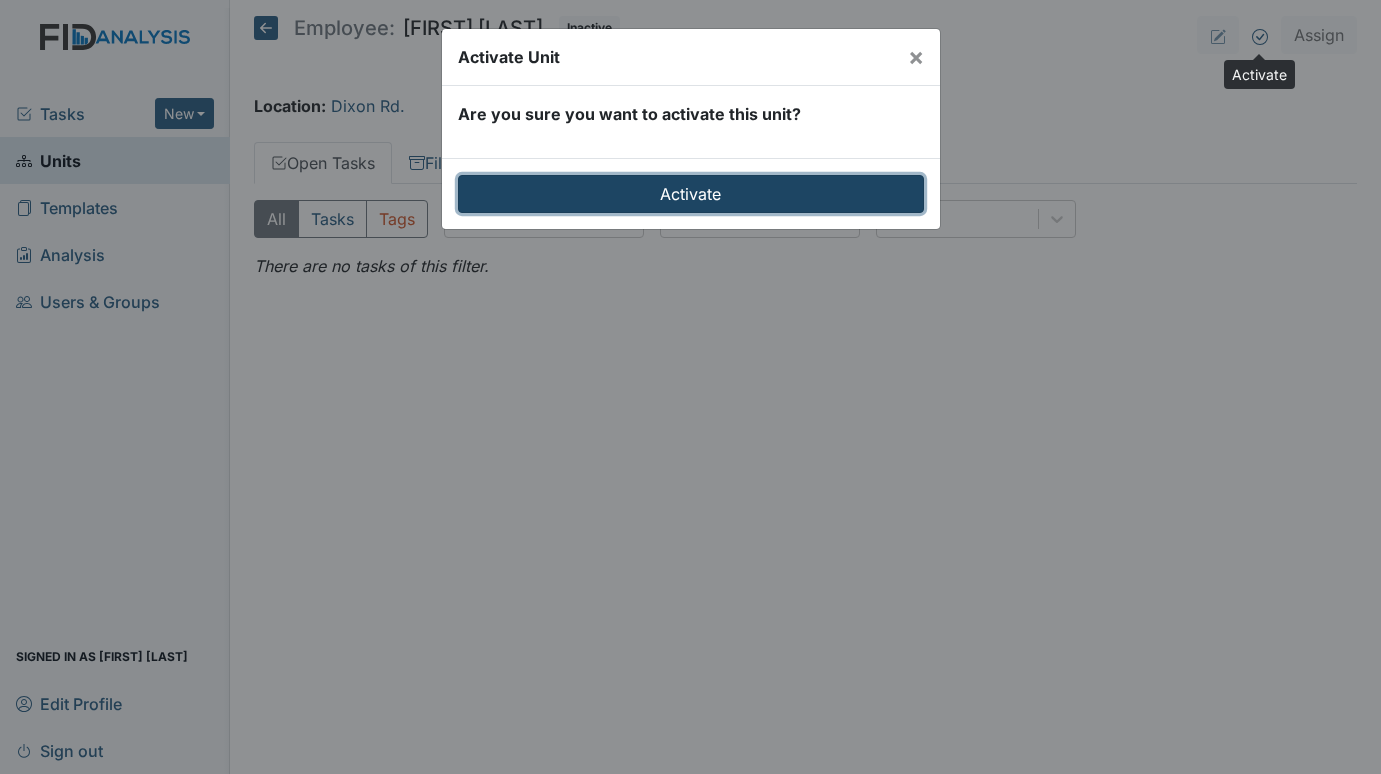 click on "Activate" at bounding box center (691, 194) 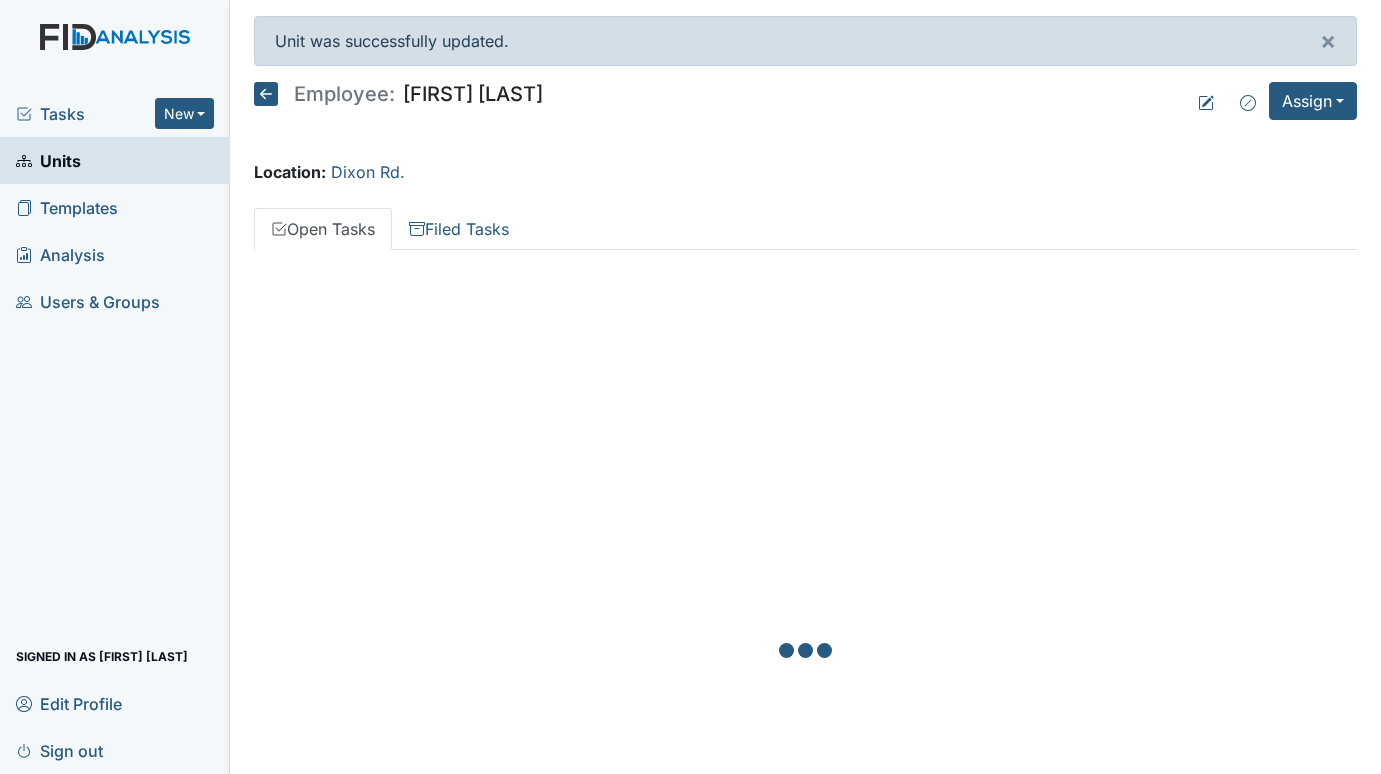 scroll, scrollTop: 0, scrollLeft: 0, axis: both 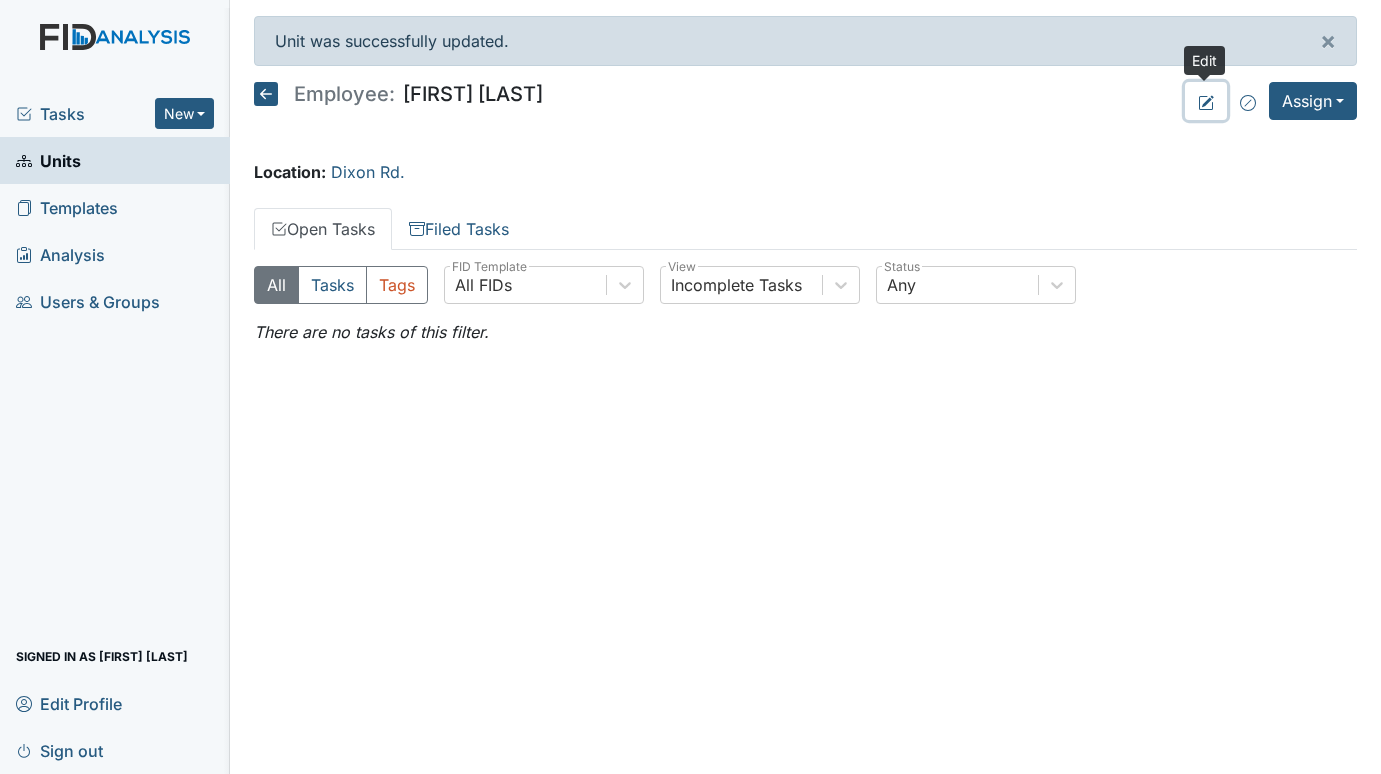 click 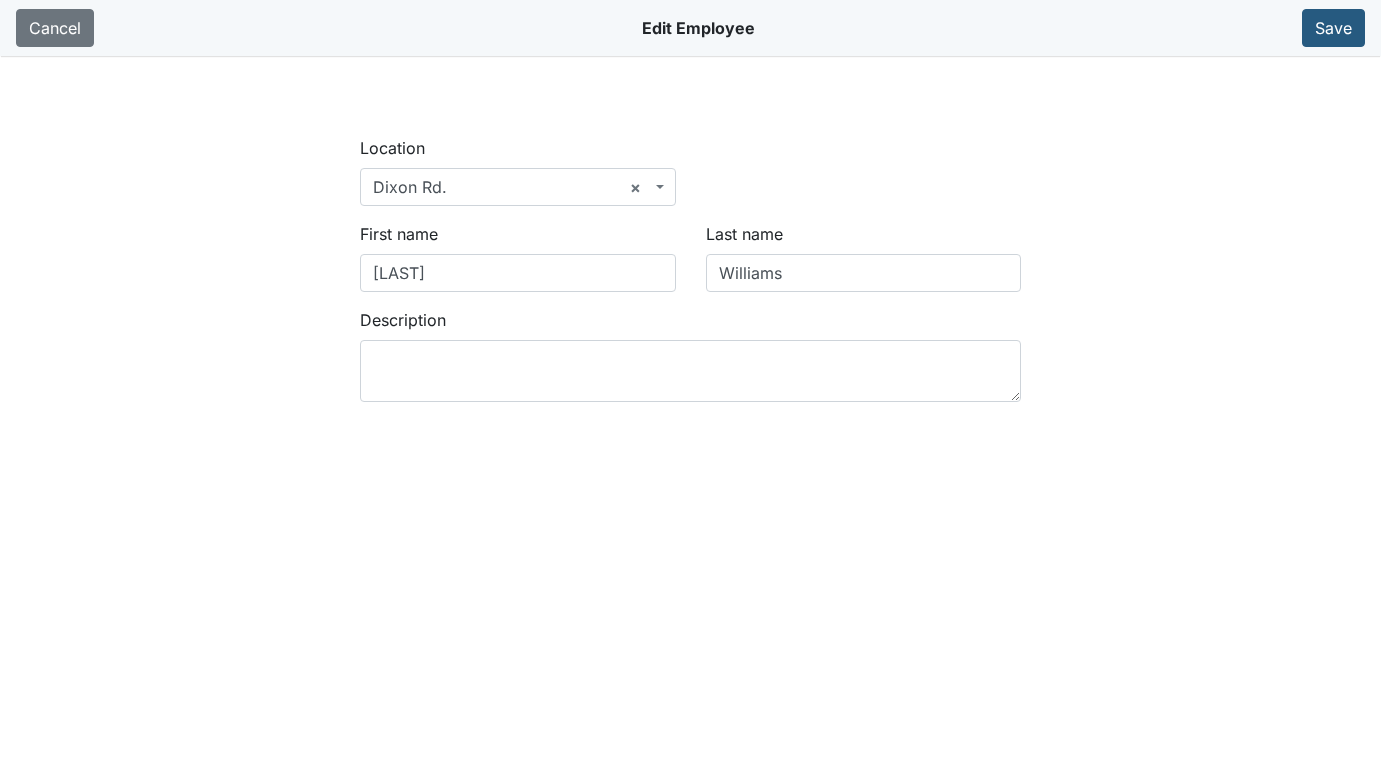 scroll, scrollTop: 0, scrollLeft: 0, axis: both 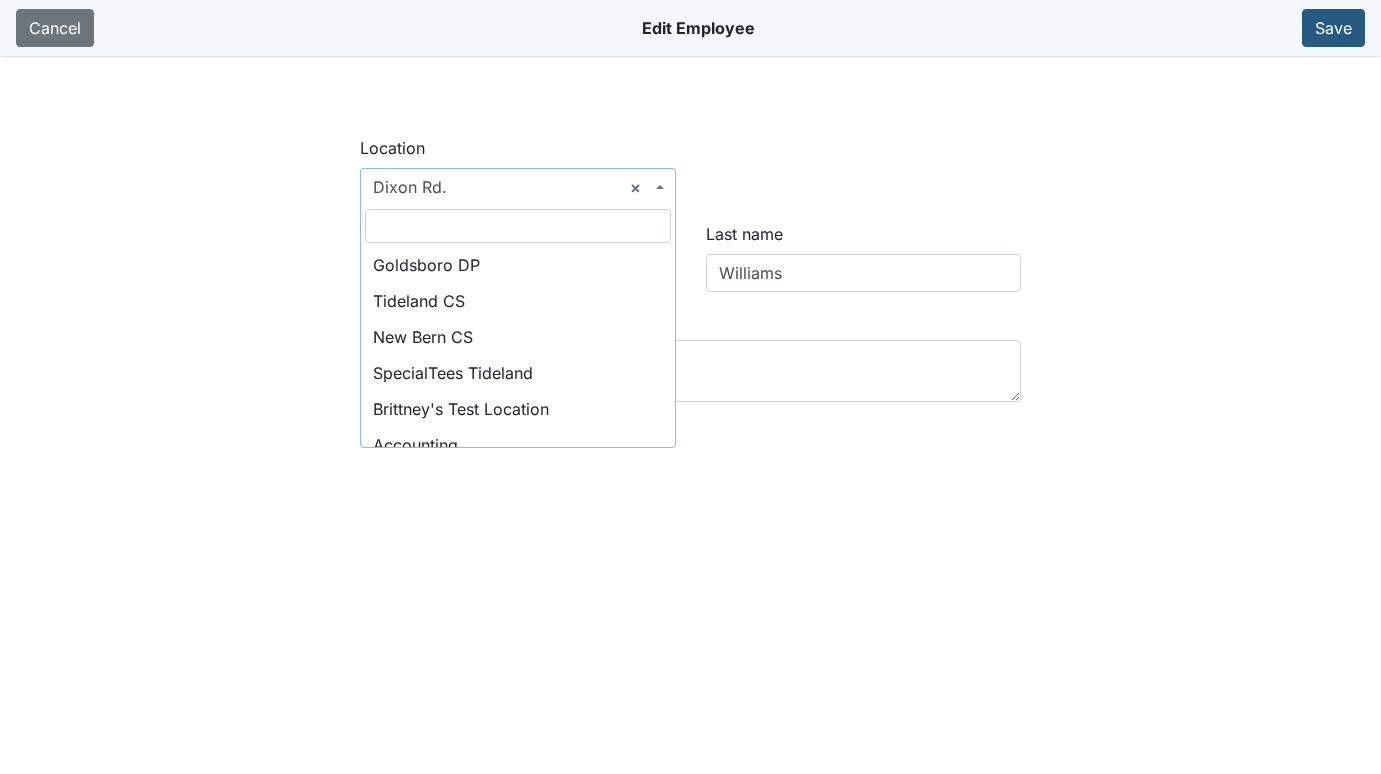 click at bounding box center [660, 187] 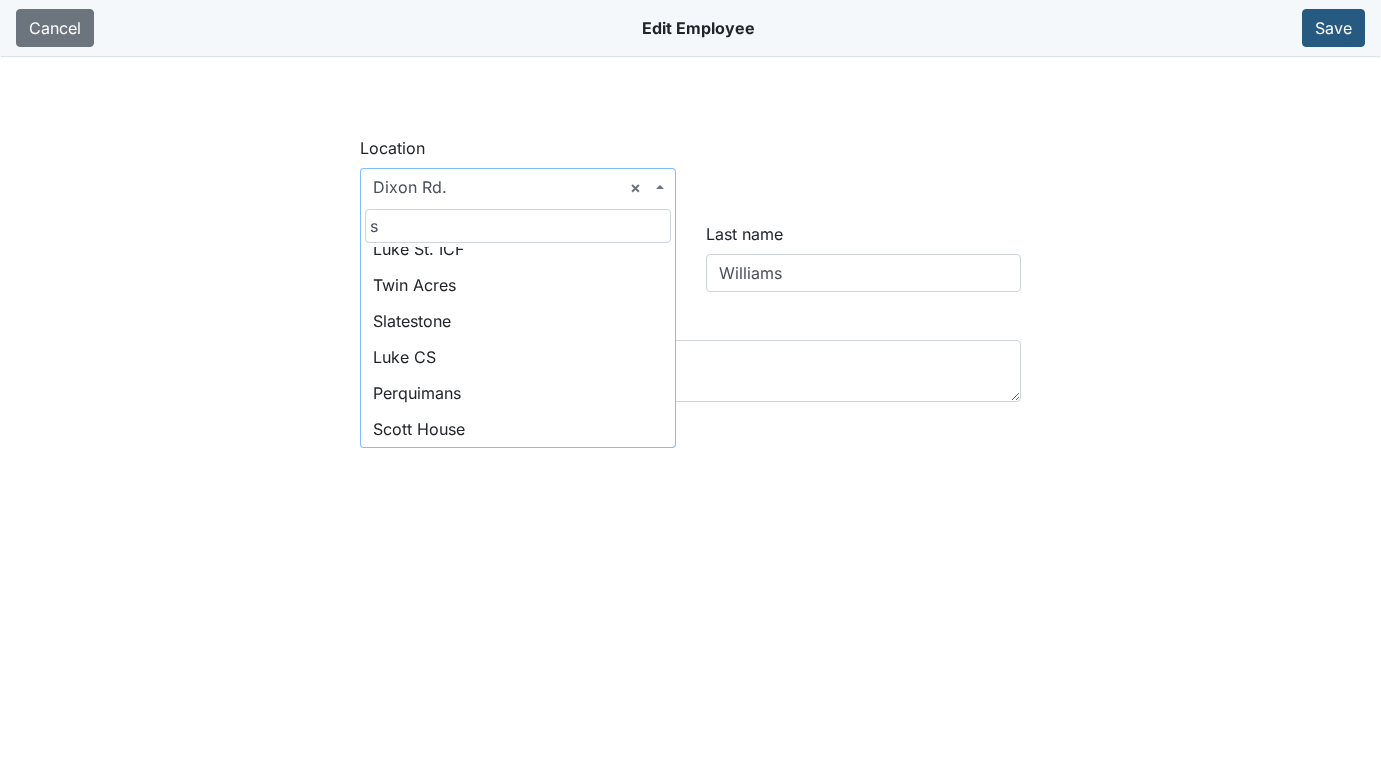 scroll, scrollTop: 0, scrollLeft: 0, axis: both 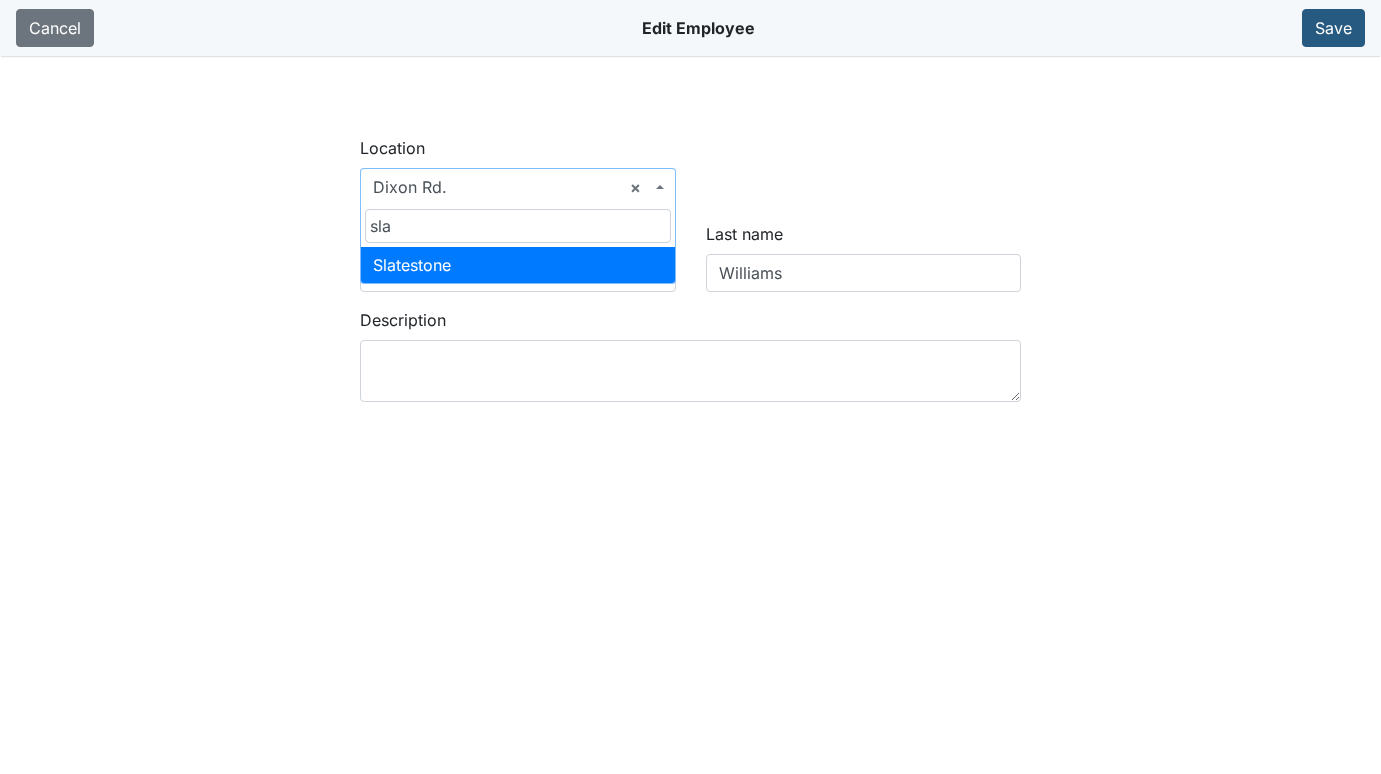 type on "sla" 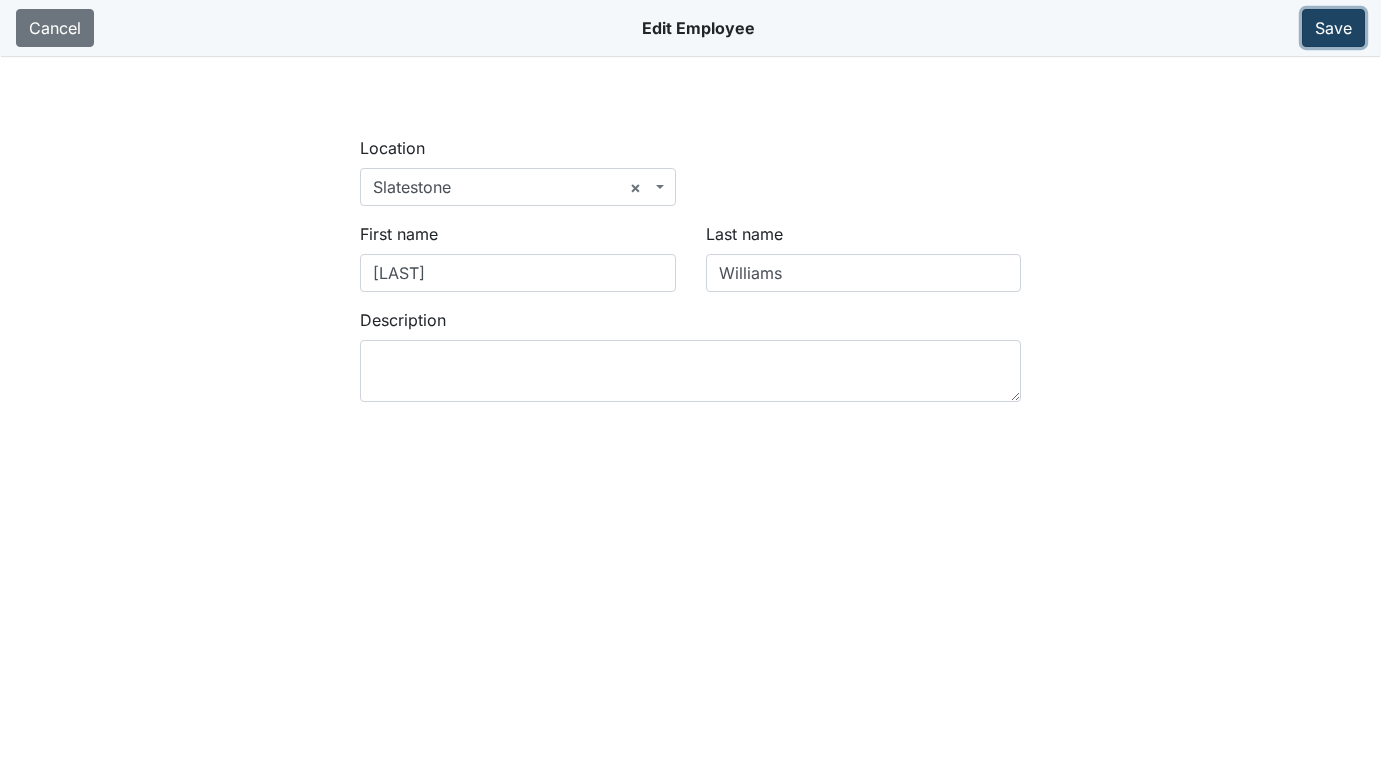 click on "Save" at bounding box center (1333, 28) 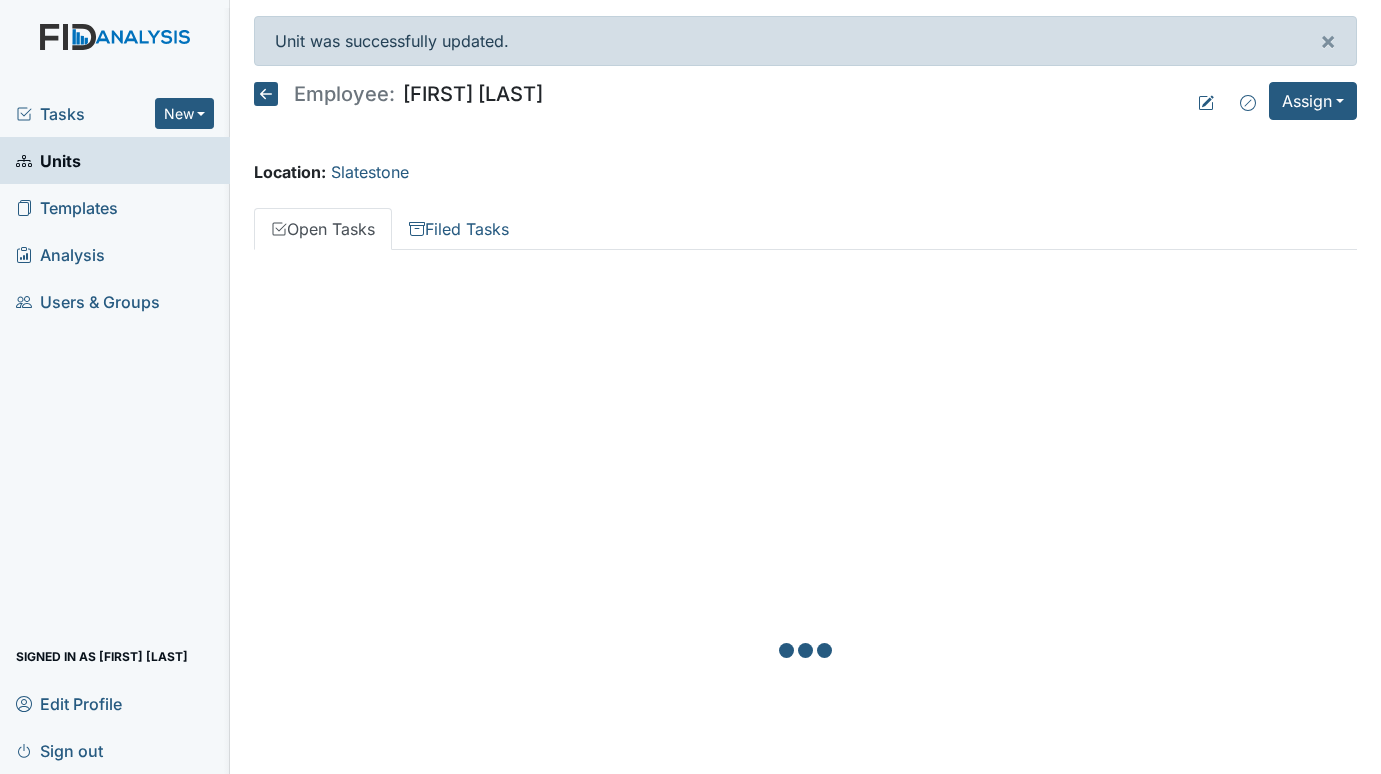 scroll, scrollTop: 0, scrollLeft: 0, axis: both 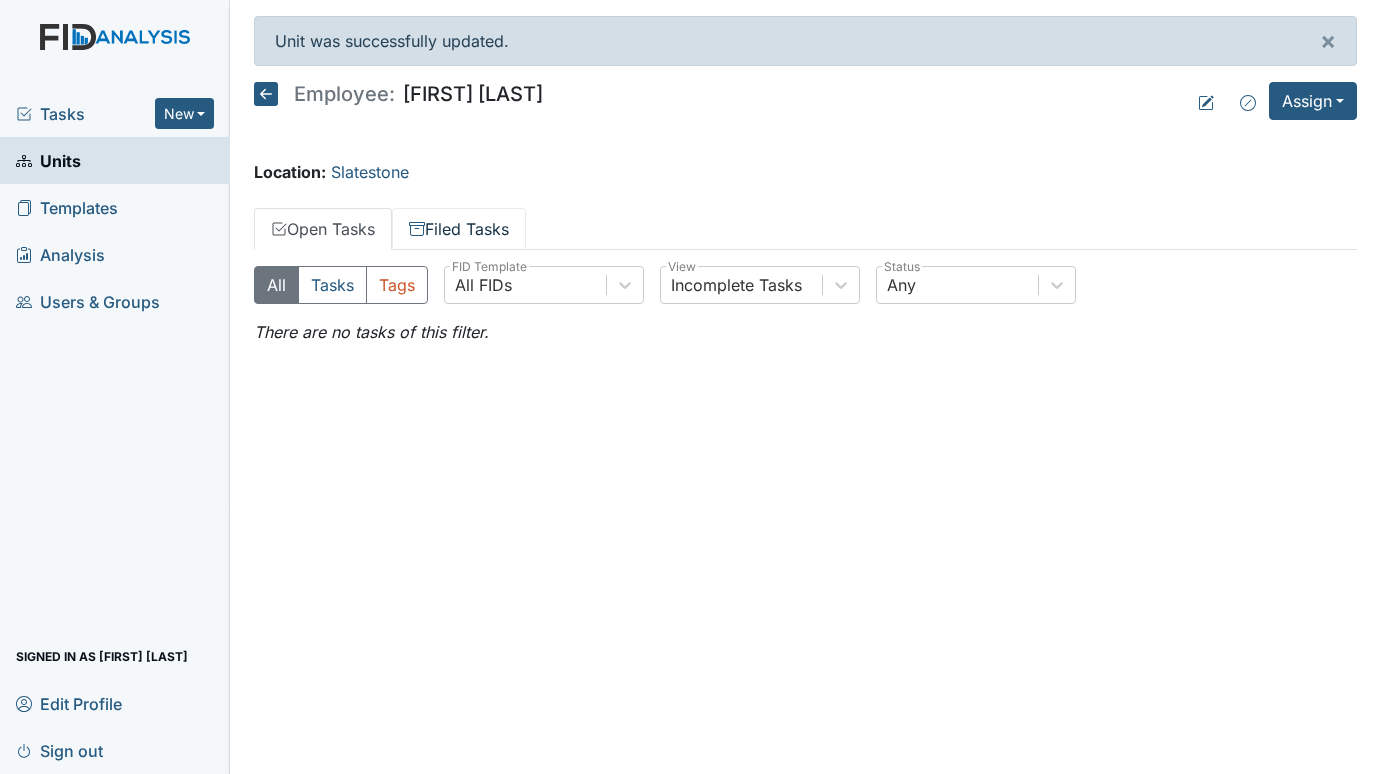 click on "Filed Tasks" at bounding box center [459, 229] 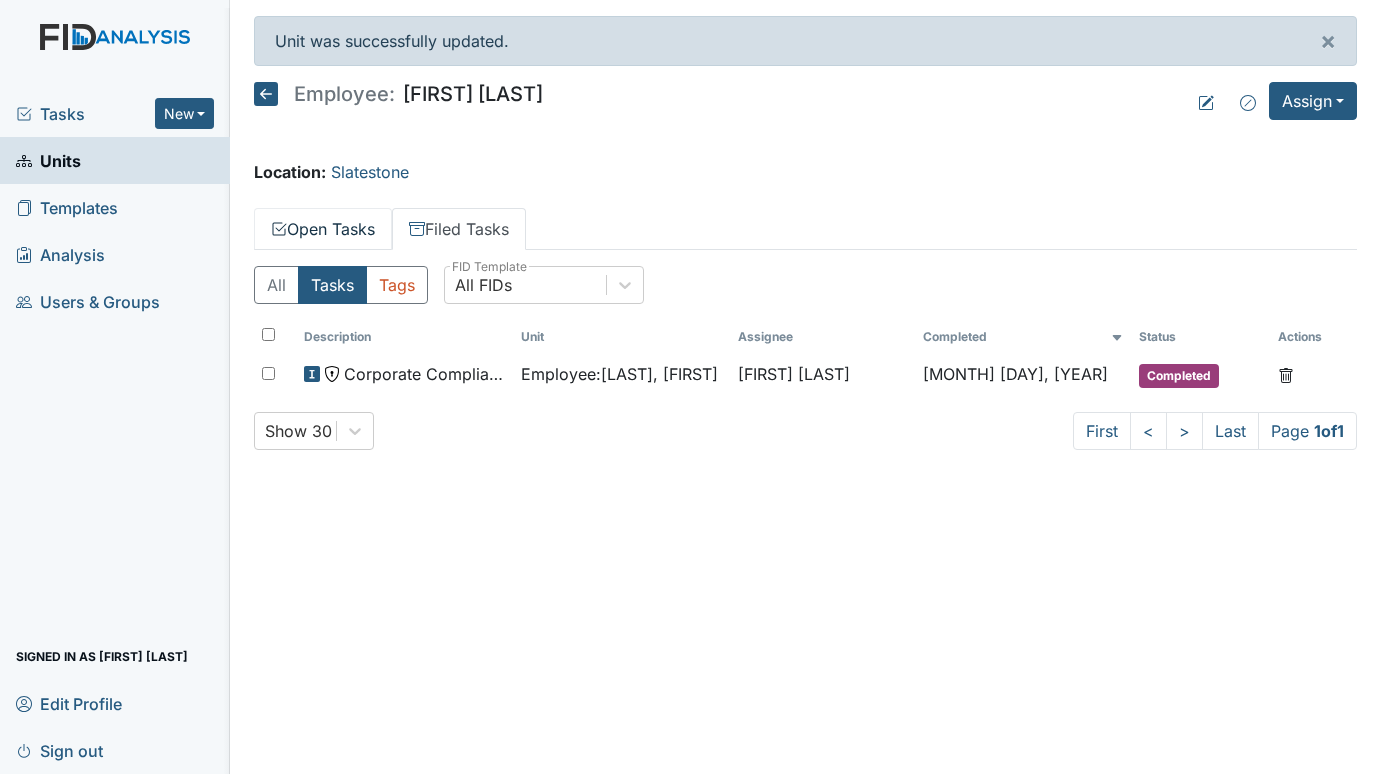 click on "Open Tasks" at bounding box center [323, 229] 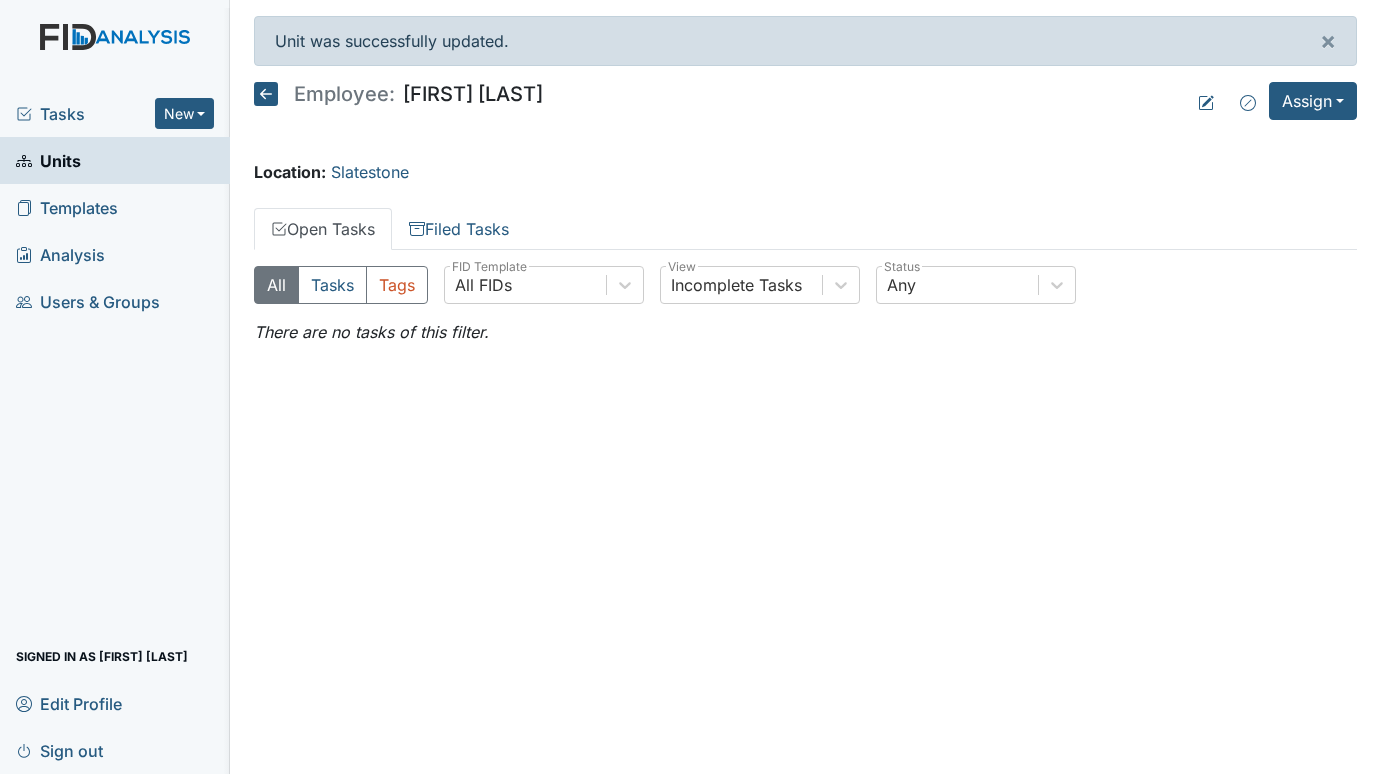 click on "Units" at bounding box center [48, 160] 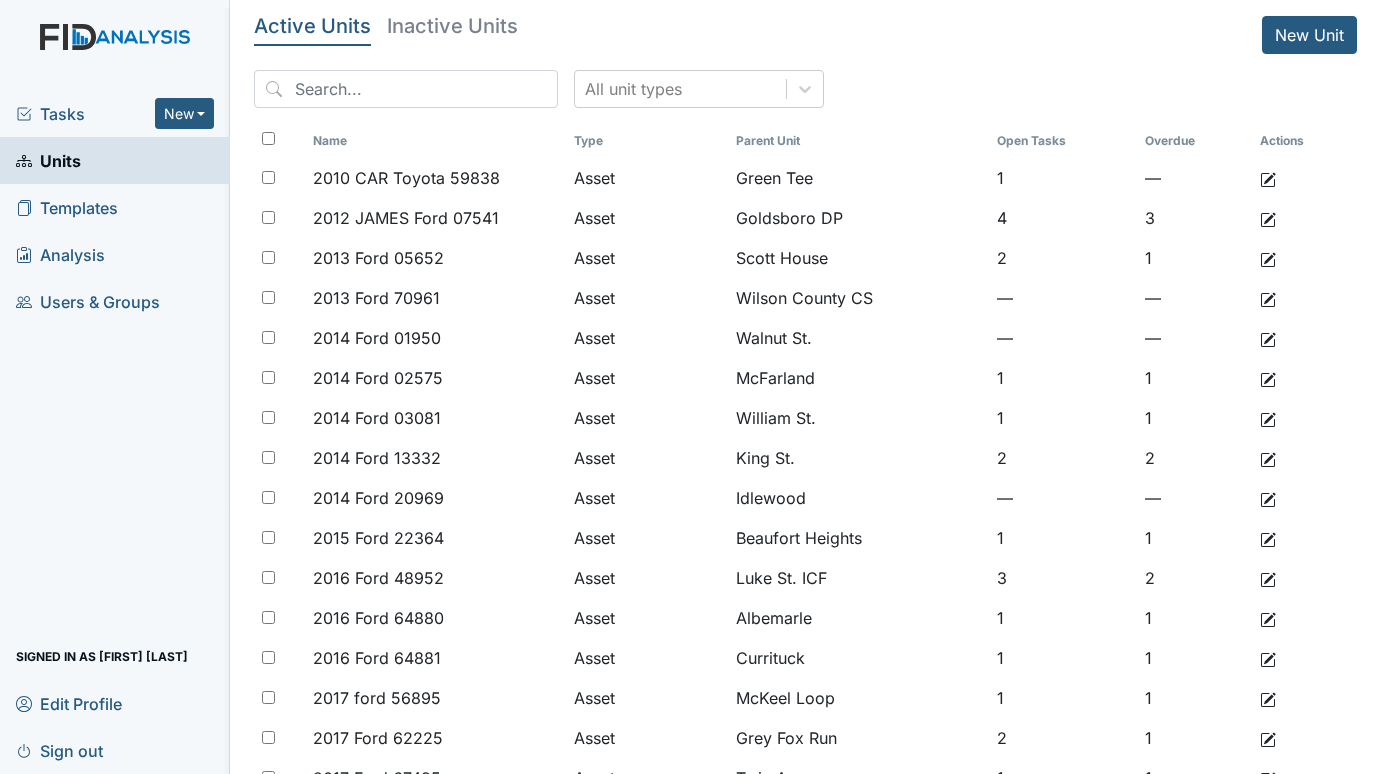scroll, scrollTop: 0, scrollLeft: 0, axis: both 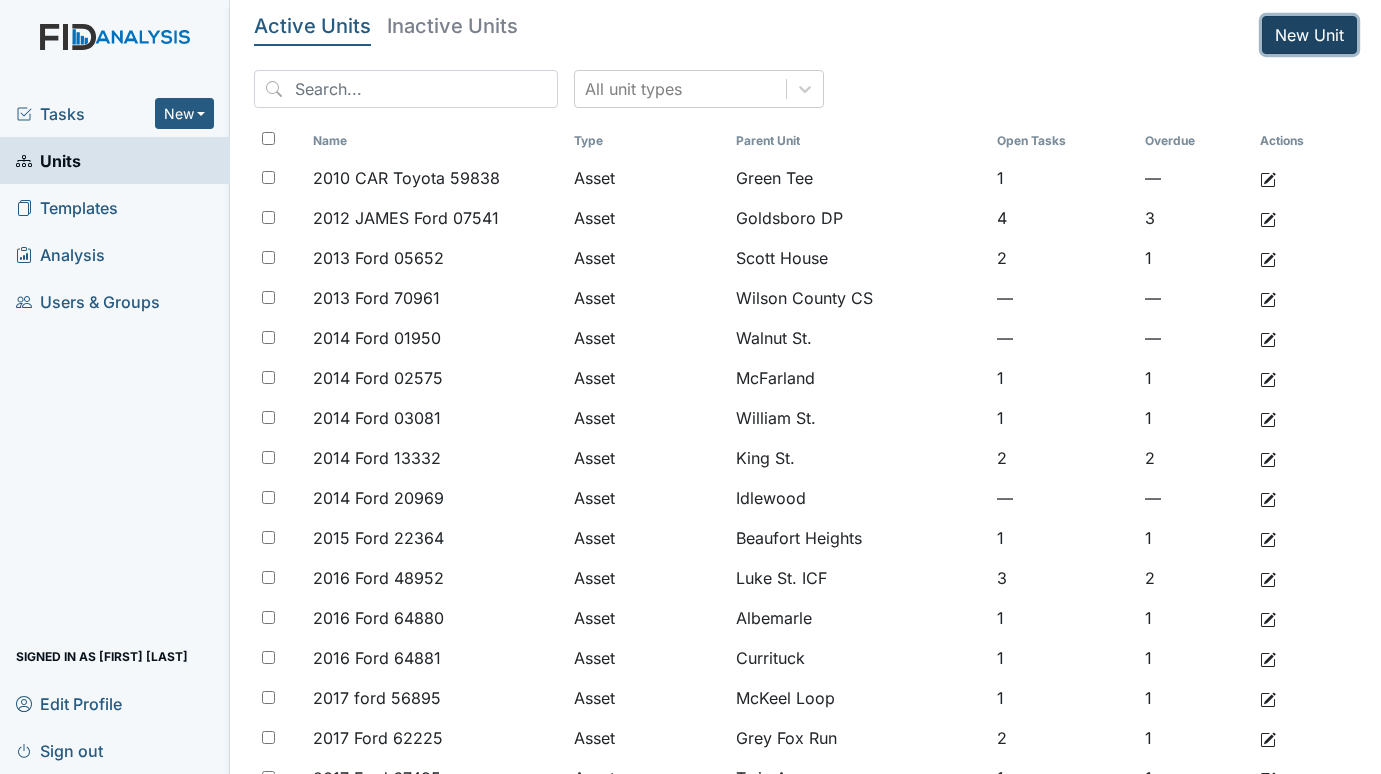 click on "New Unit" at bounding box center (1309, 35) 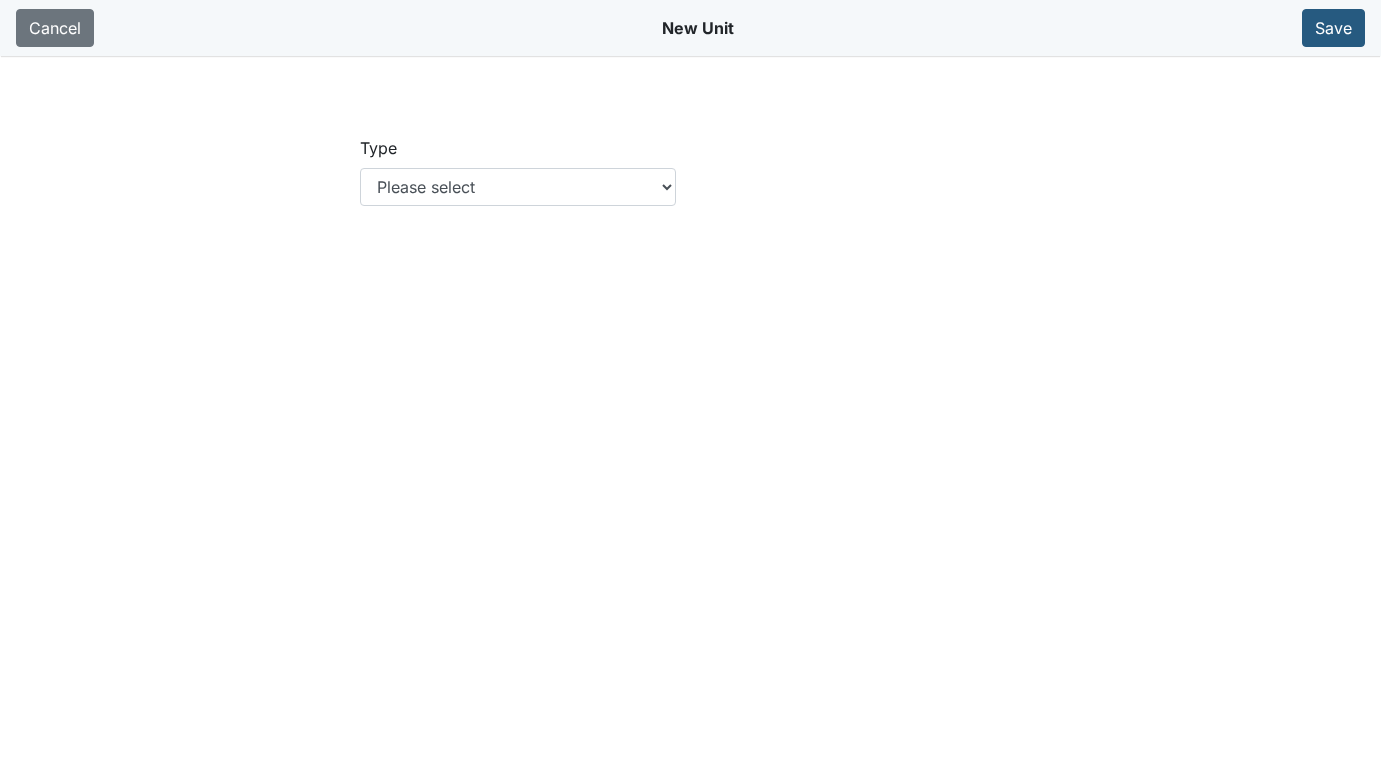 scroll, scrollTop: 0, scrollLeft: 0, axis: both 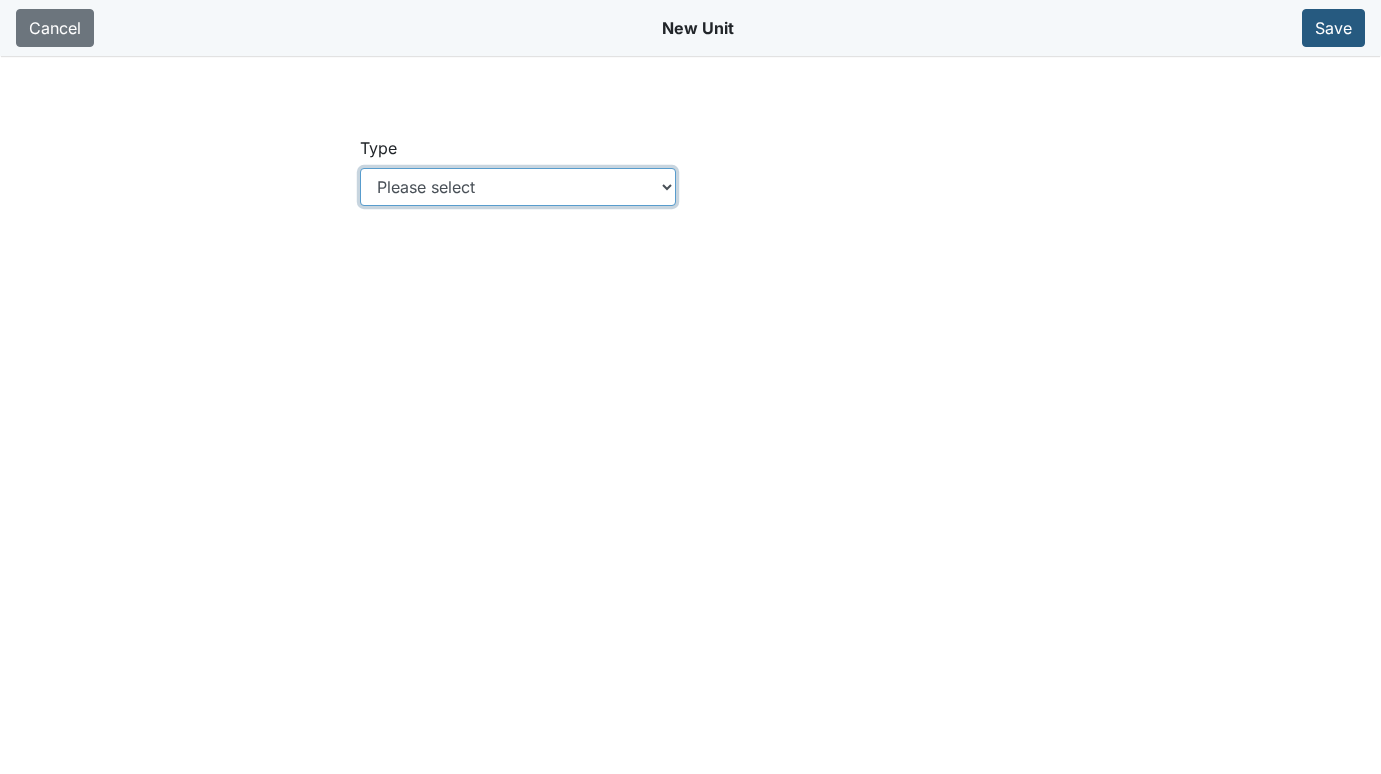 click on "Please select
Location
Location: Employee
Location: Consumer
Location: Asset
Location: Other" at bounding box center [517, 187] 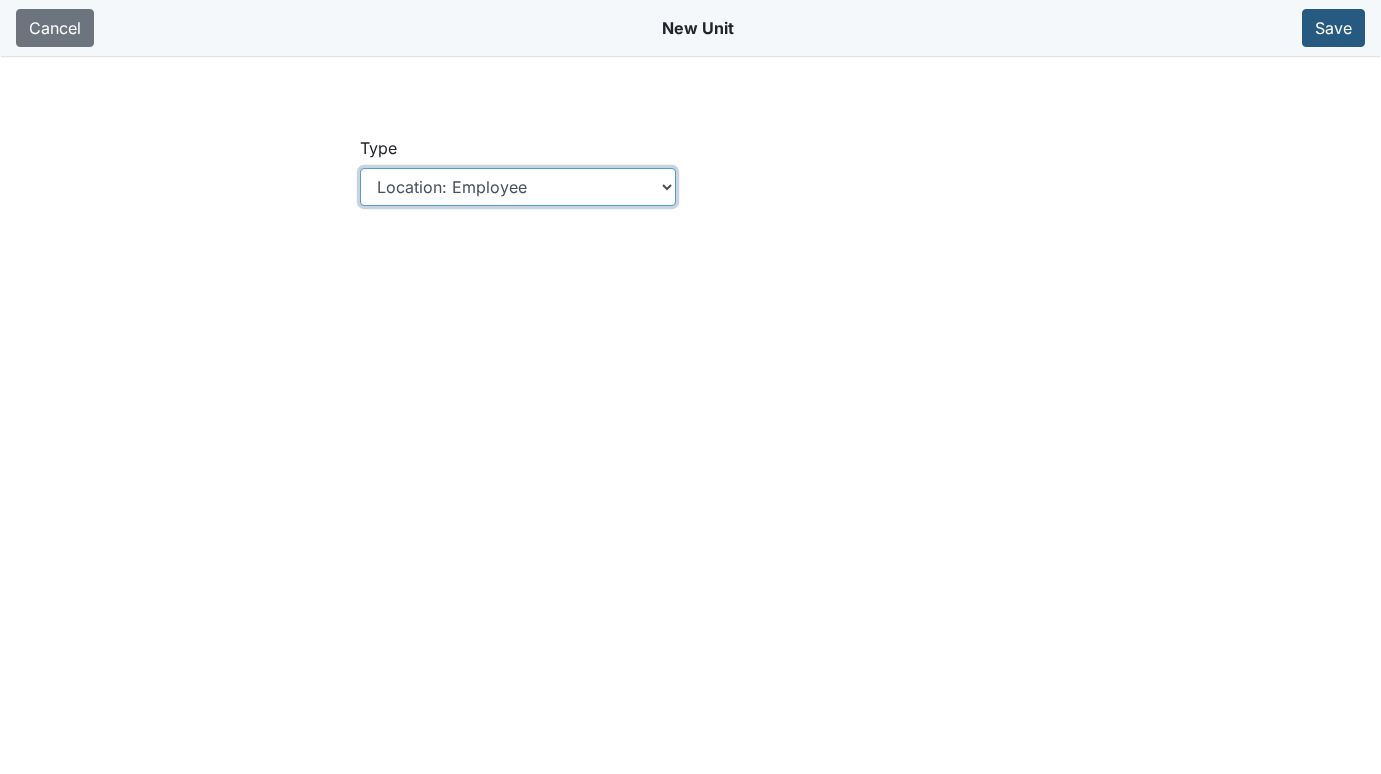 click on "Please select
Location
Location: Employee
Location: Consumer
Location: Asset
Location: Other" at bounding box center (517, 187) 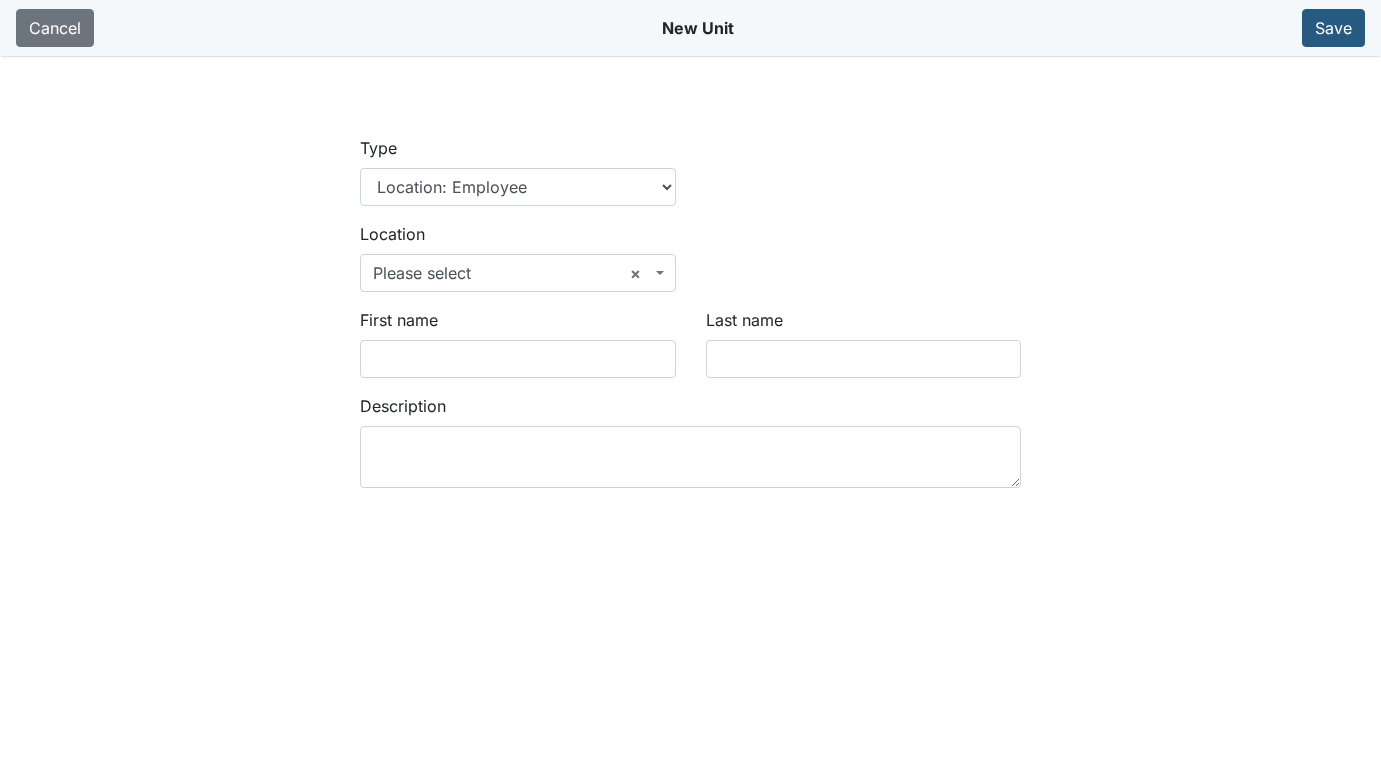 scroll, scrollTop: 0, scrollLeft: 0, axis: both 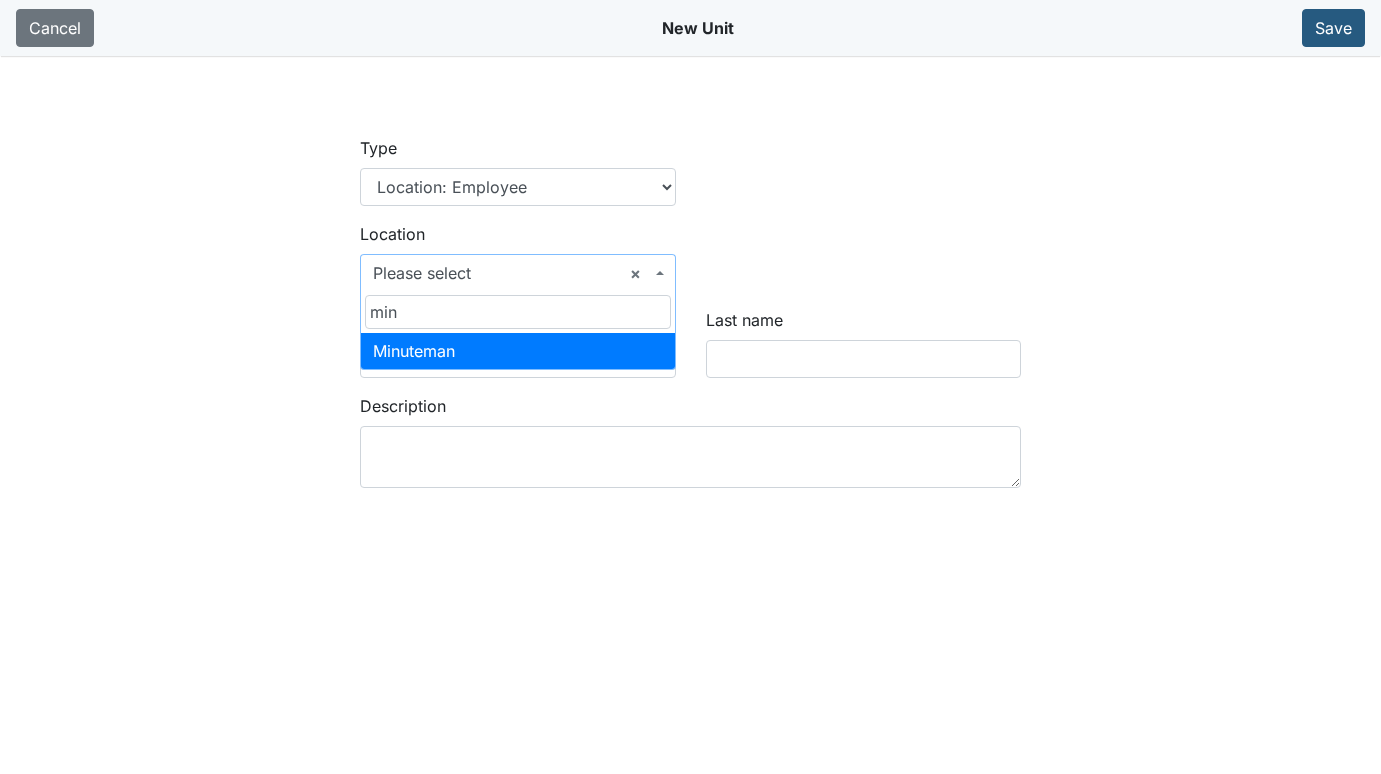 type on "min" 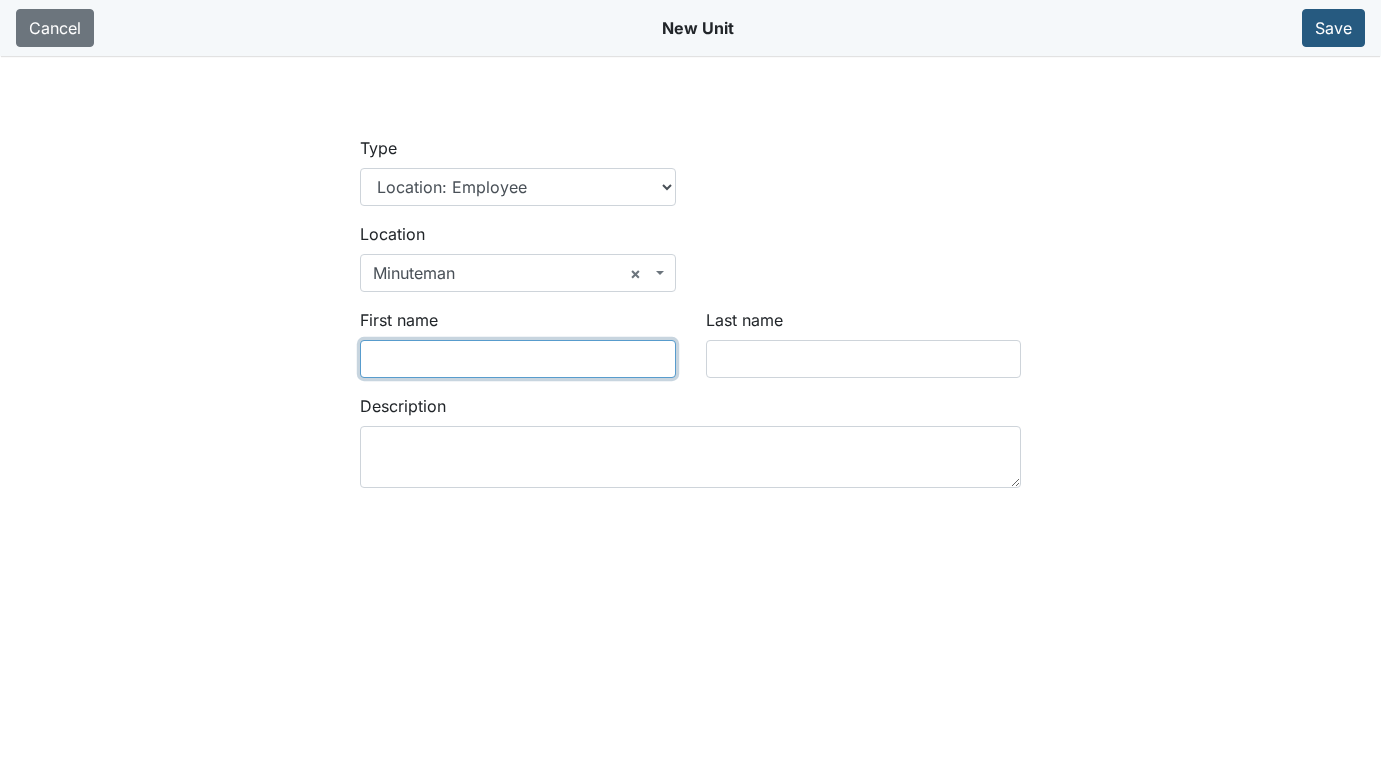 click on "First name" at bounding box center [517, 359] 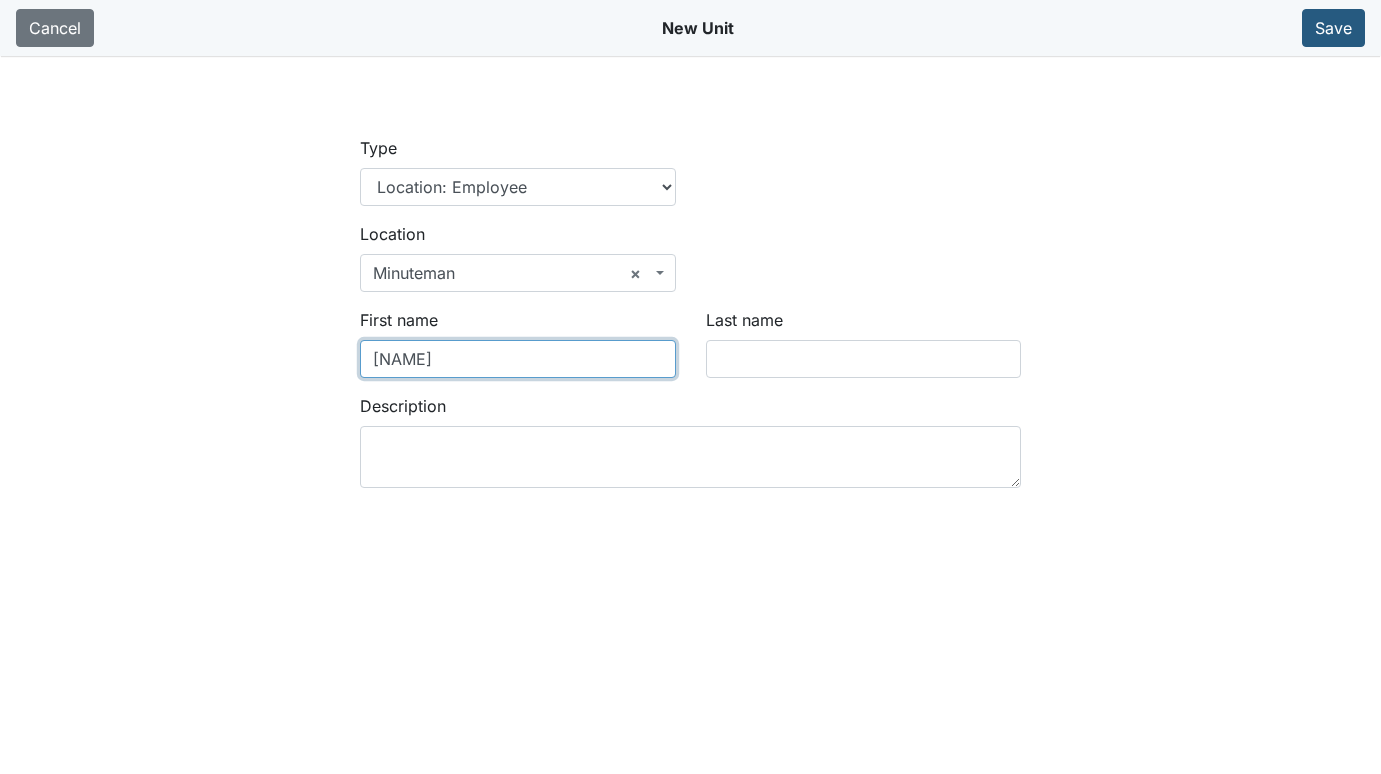type on "Maria" 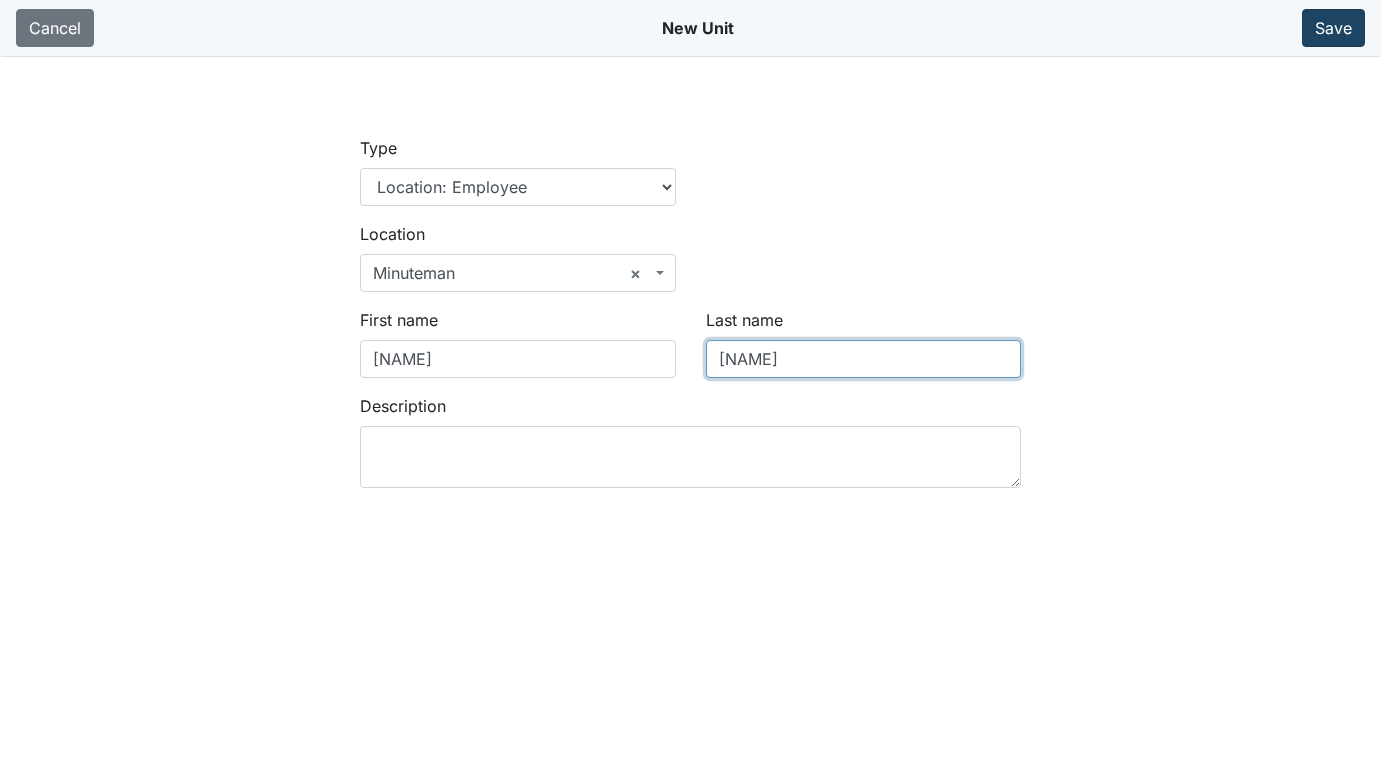 type on "Robinson" 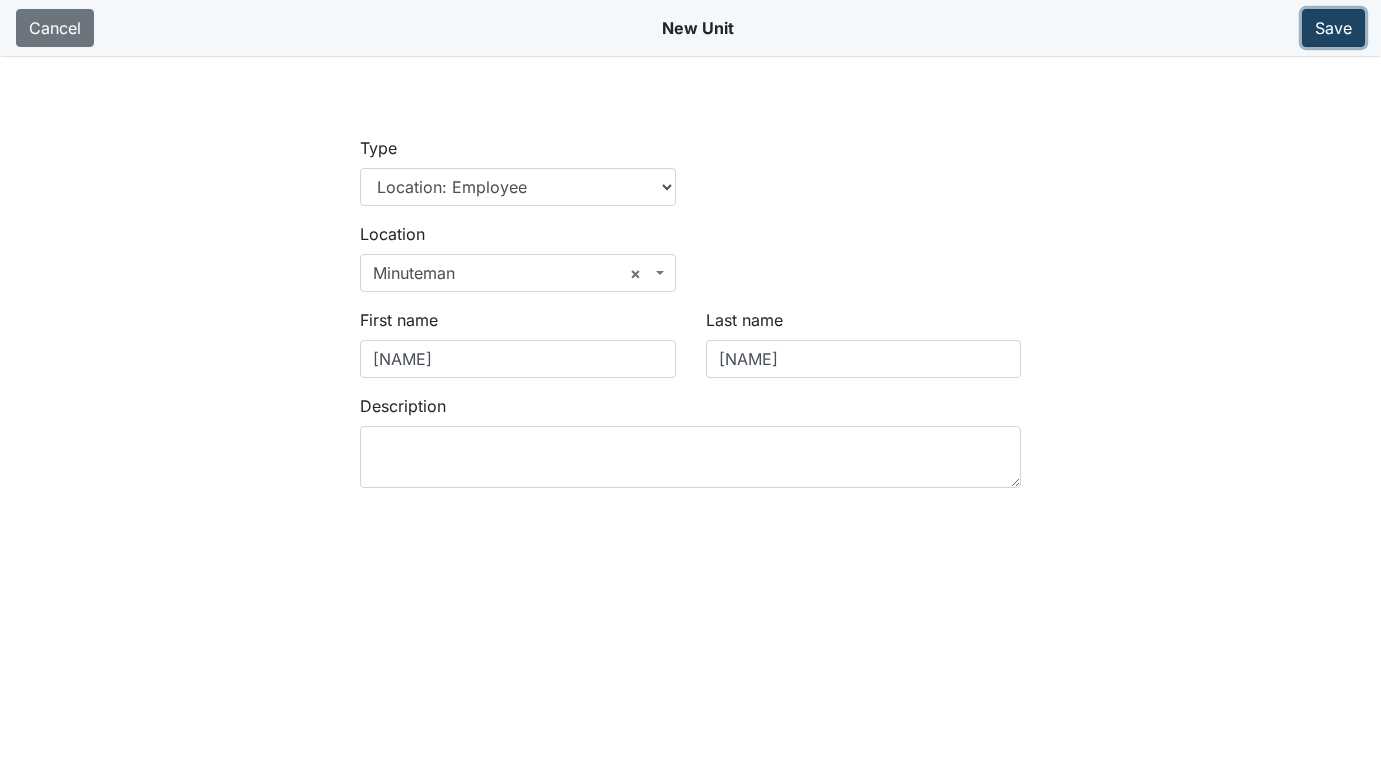 click on "Save" at bounding box center (1333, 28) 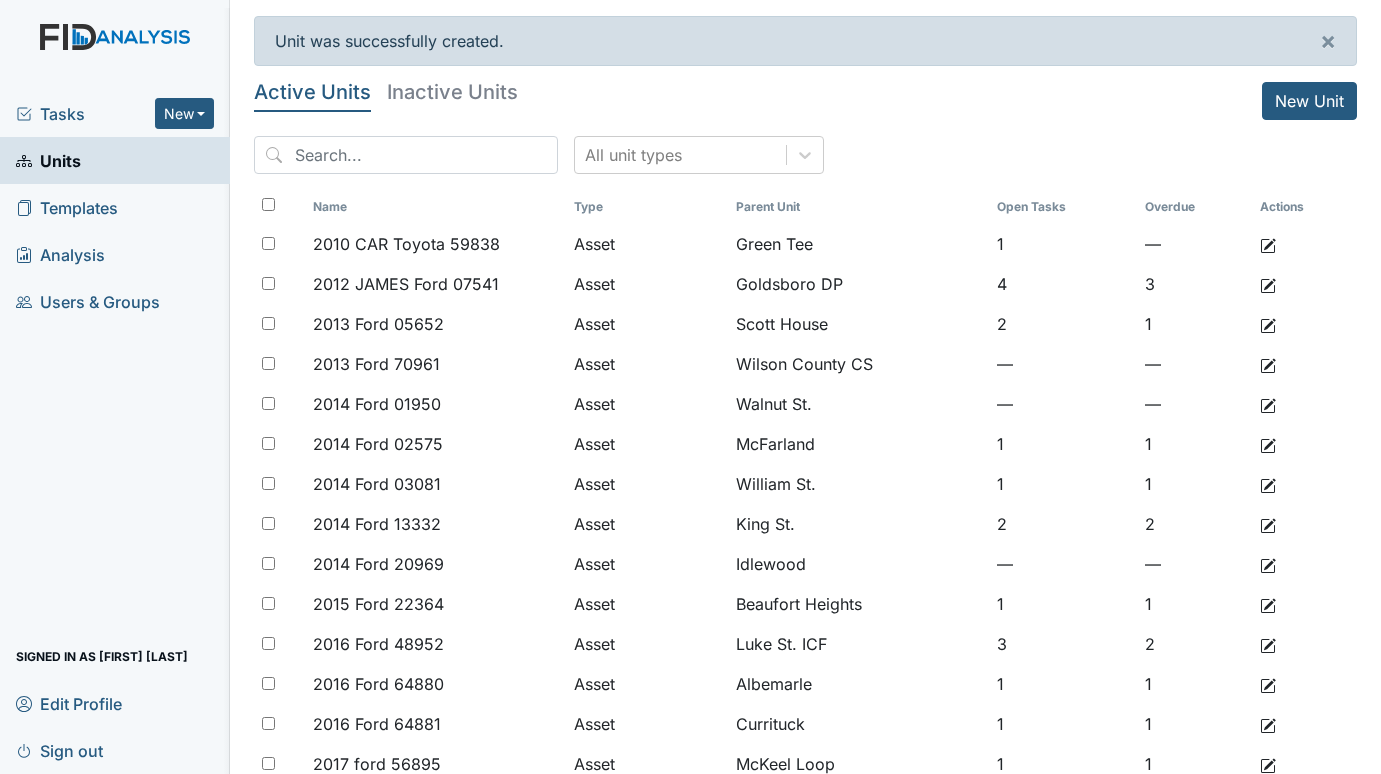 scroll, scrollTop: 0, scrollLeft: 0, axis: both 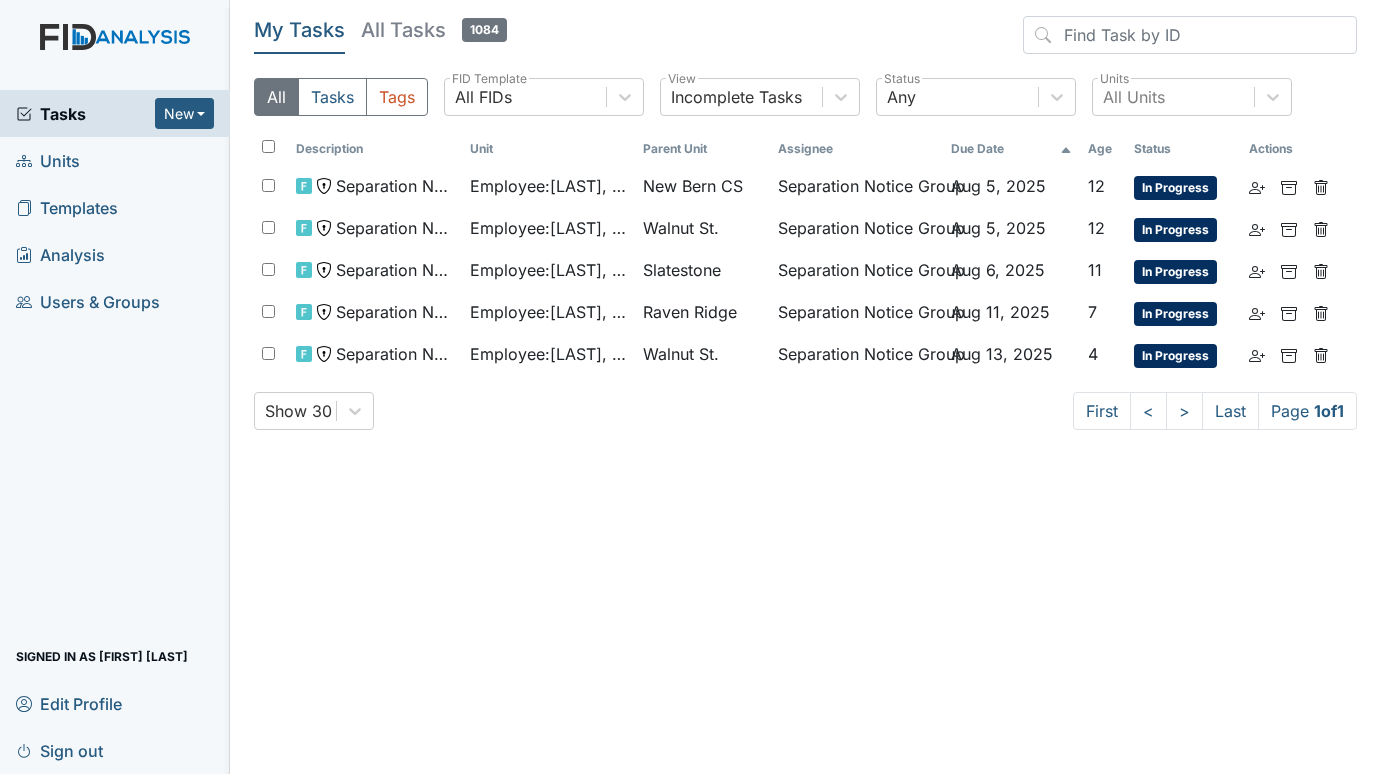 click on "Tasks" at bounding box center (85, 114) 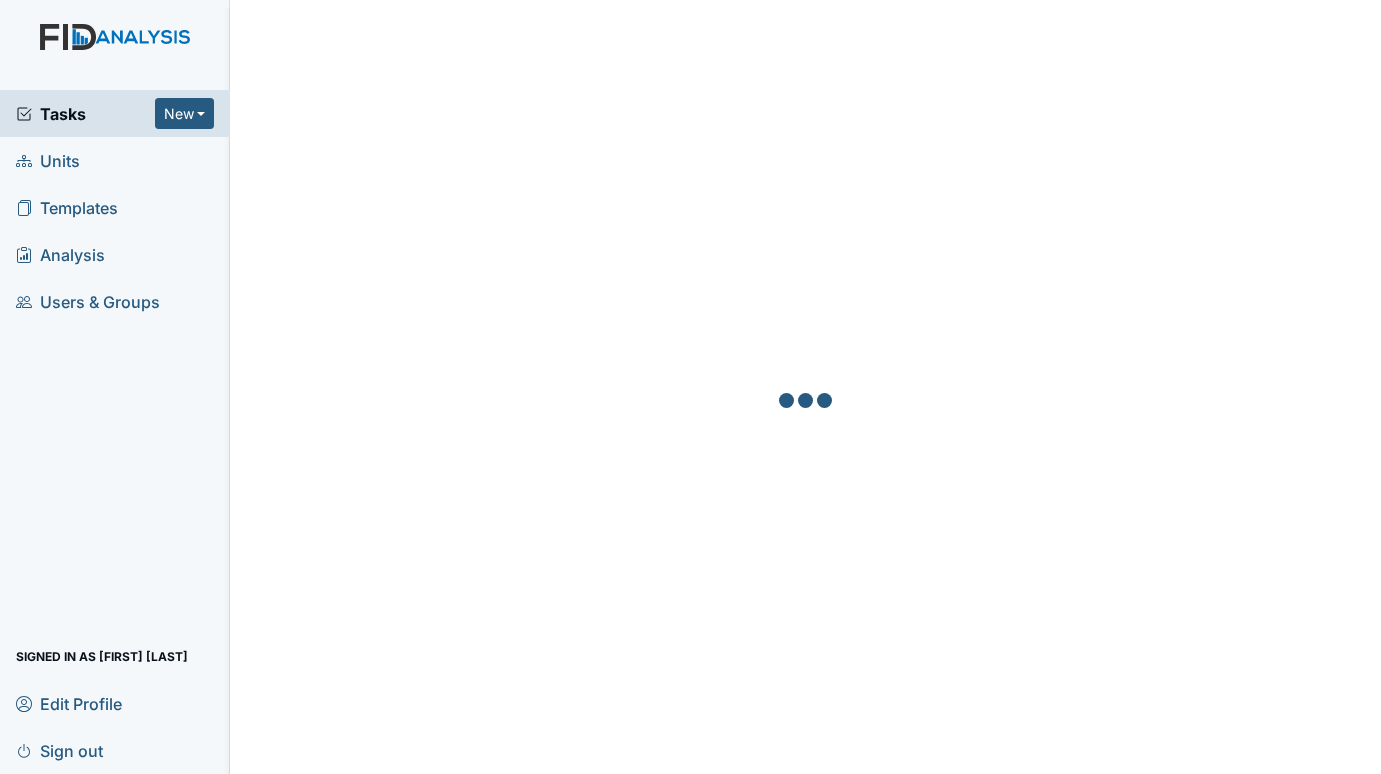 scroll, scrollTop: 0, scrollLeft: 0, axis: both 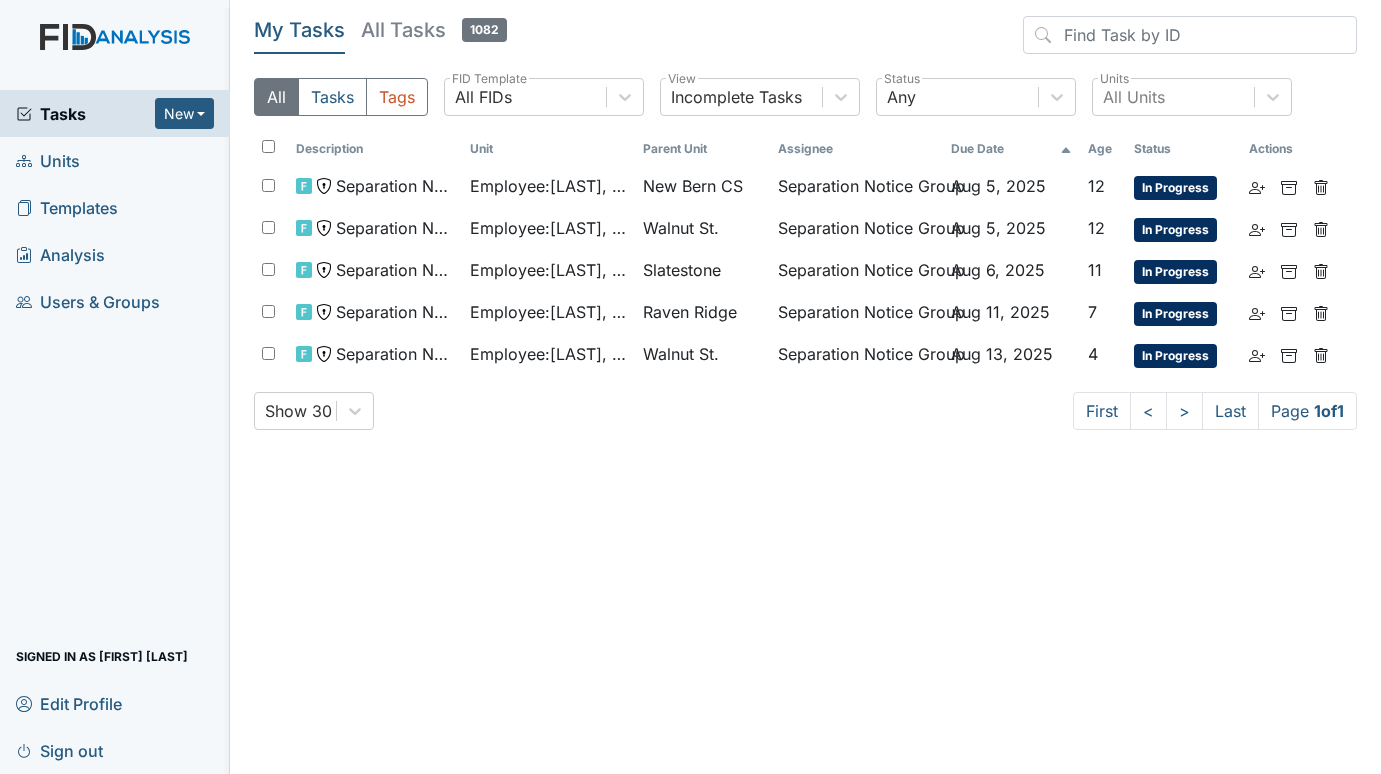 click on "Units" at bounding box center [48, 160] 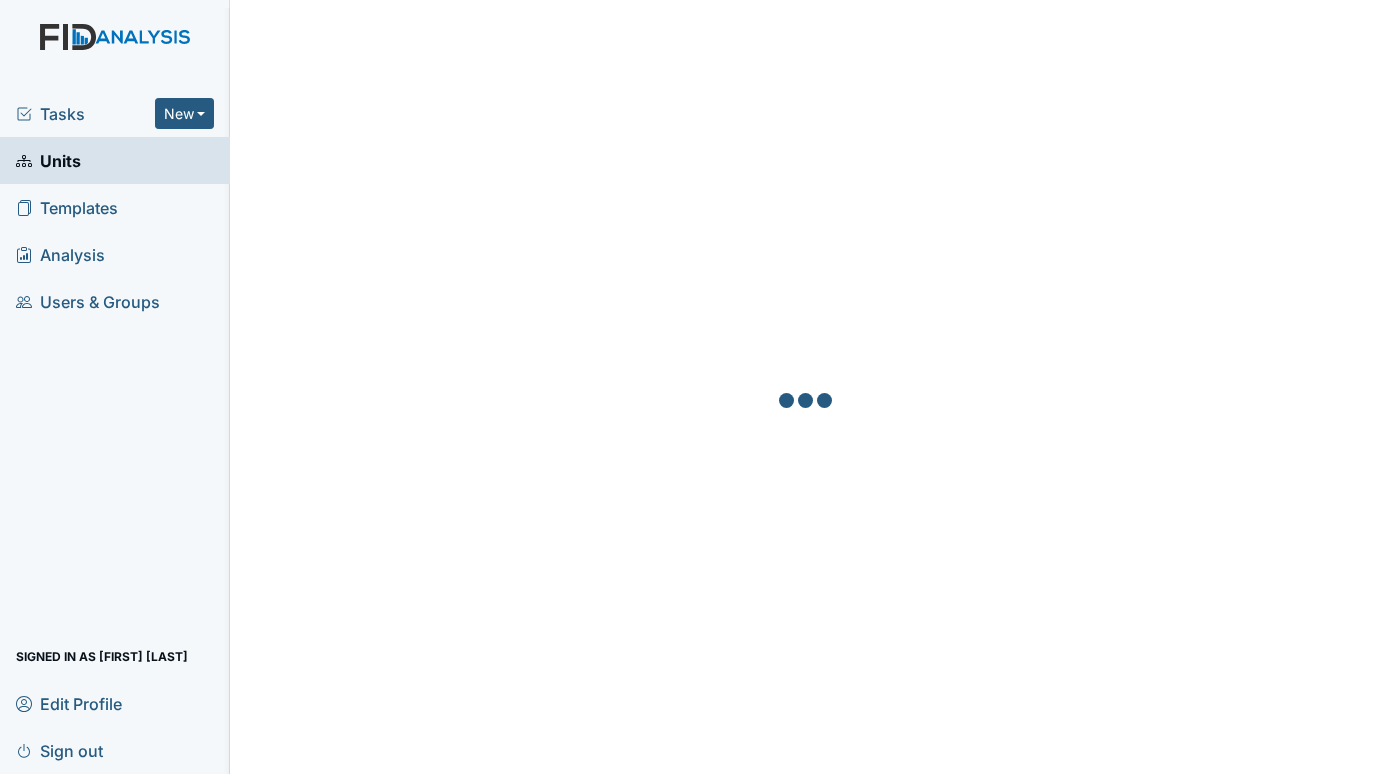 scroll, scrollTop: 0, scrollLeft: 0, axis: both 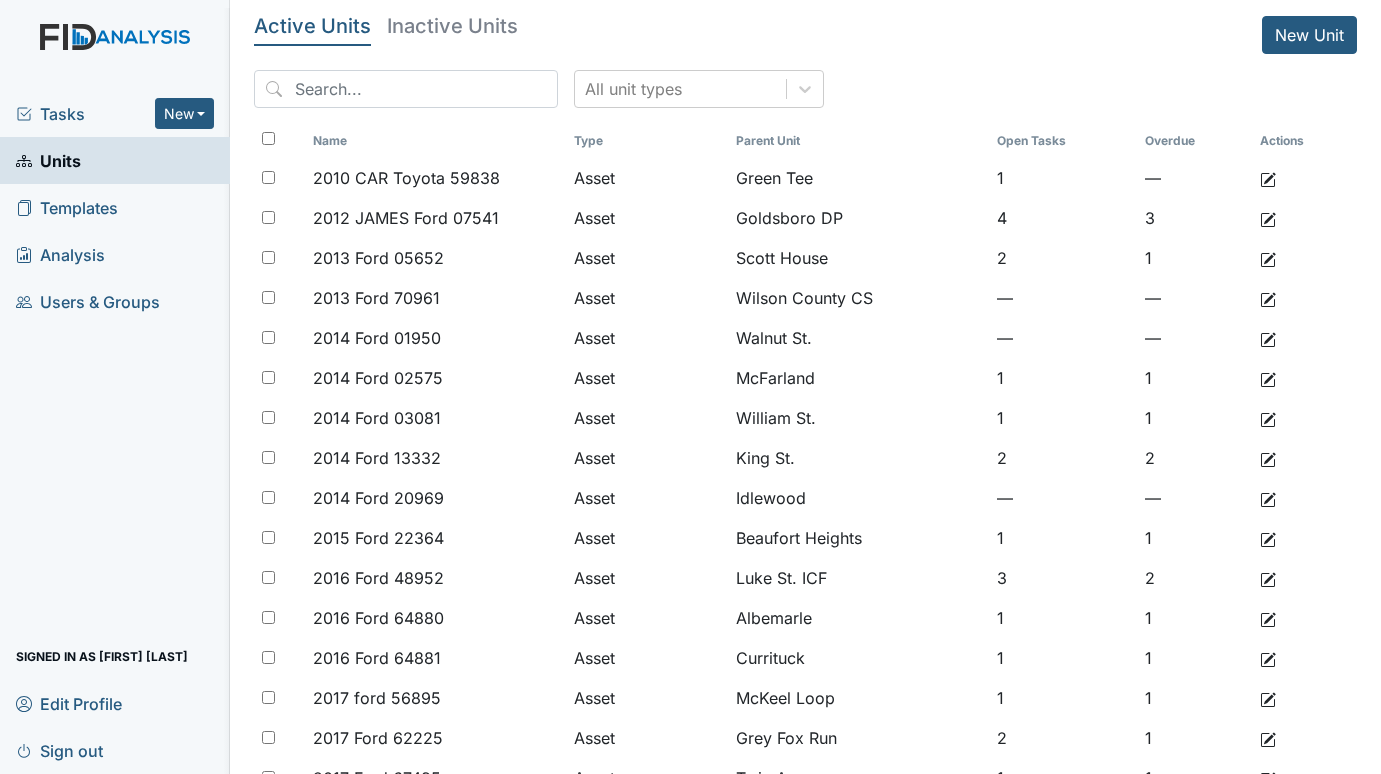 click on "Tasks" at bounding box center (85, 114) 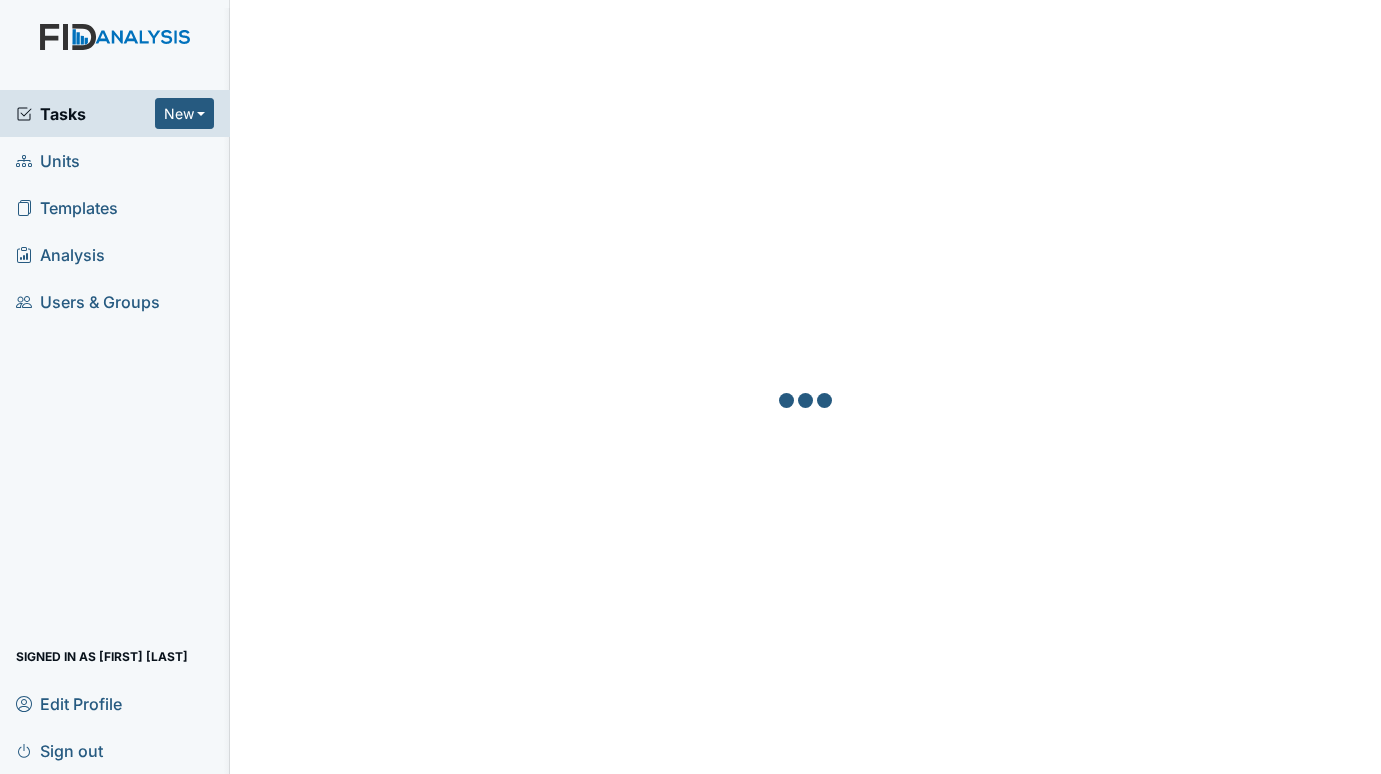 scroll, scrollTop: 0, scrollLeft: 0, axis: both 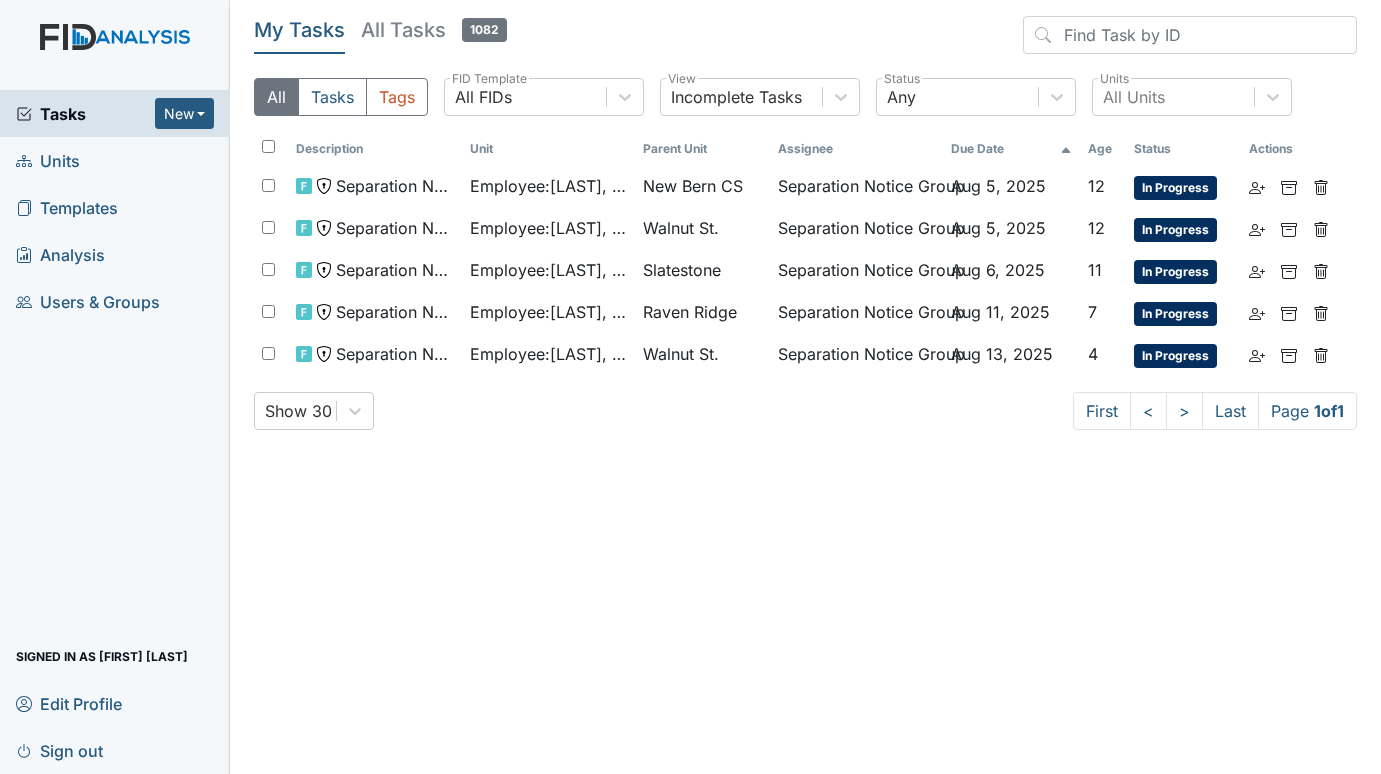 click on "Units" at bounding box center (48, 160) 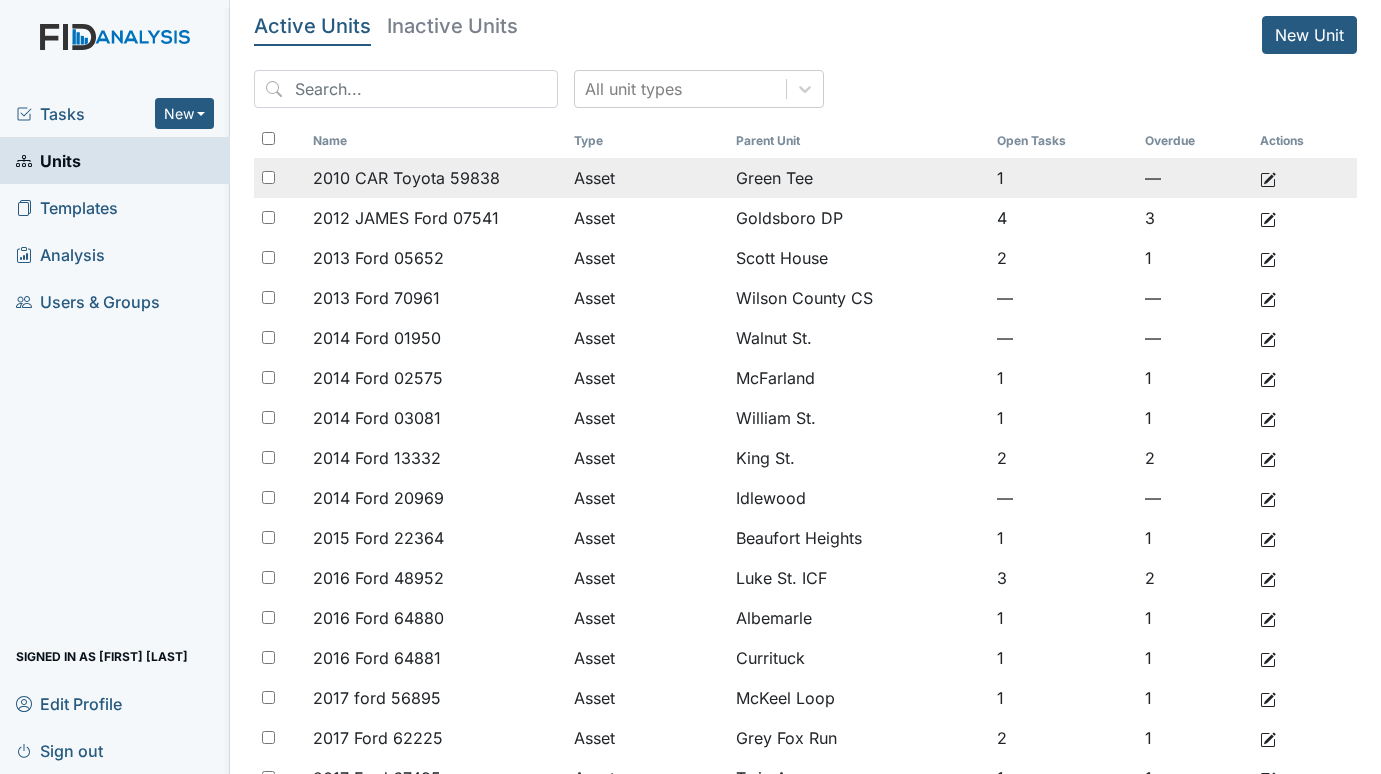 scroll, scrollTop: 0, scrollLeft: 0, axis: both 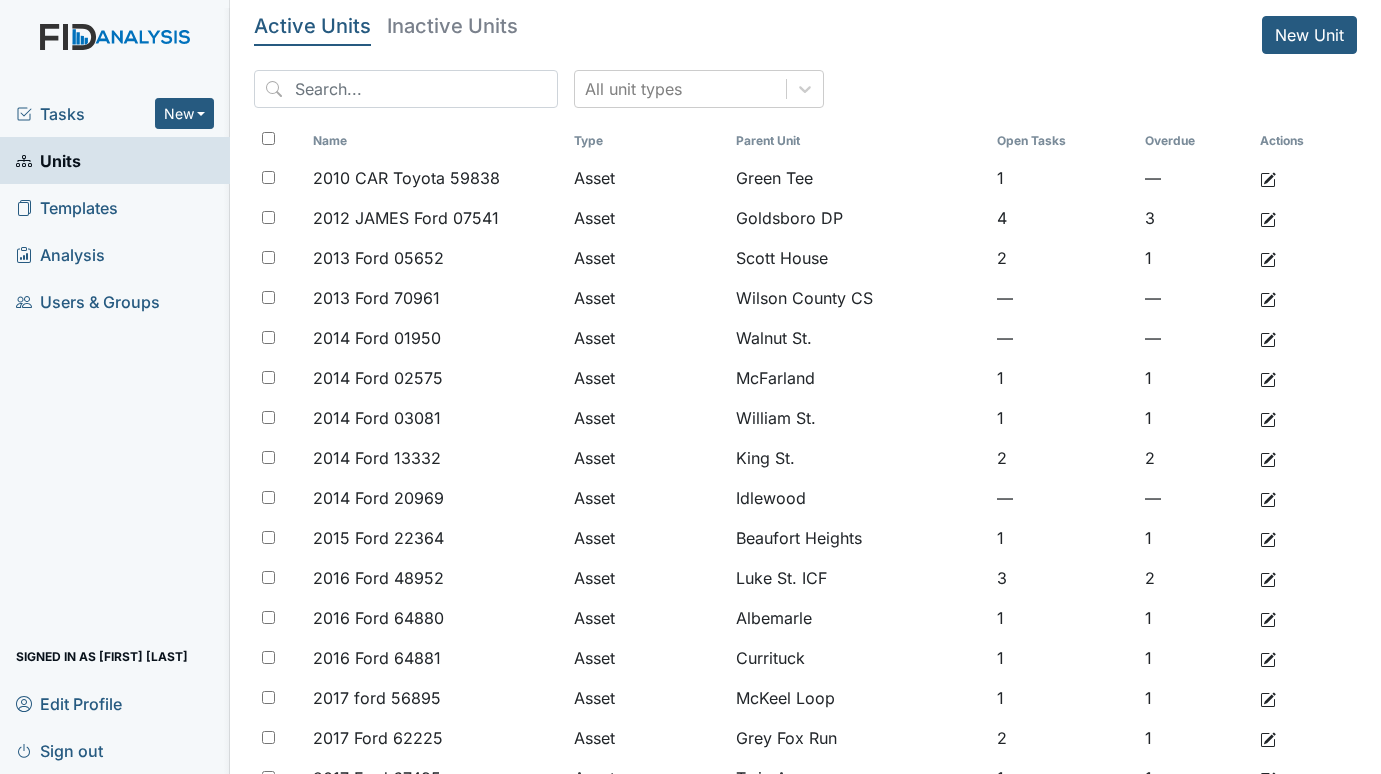 click on "Tasks" at bounding box center [85, 114] 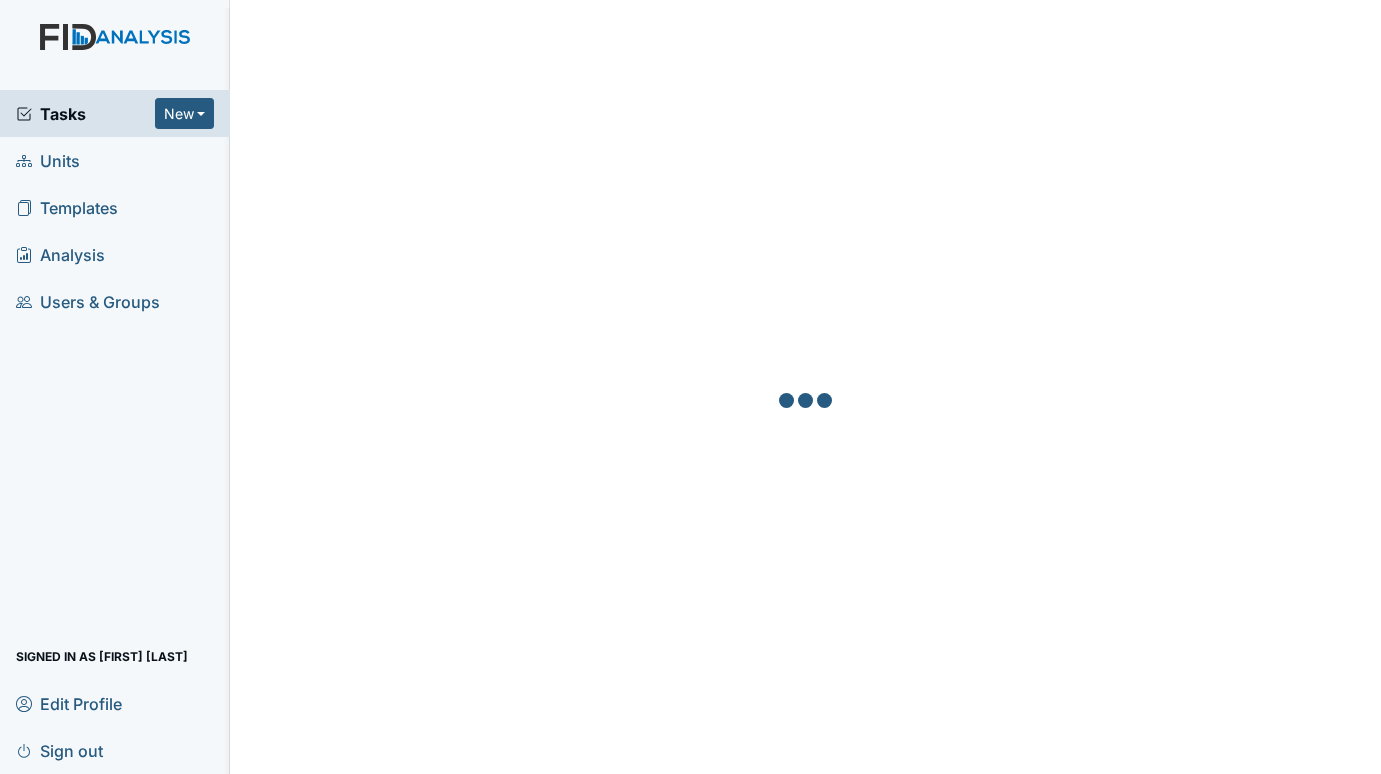 scroll, scrollTop: 0, scrollLeft: 0, axis: both 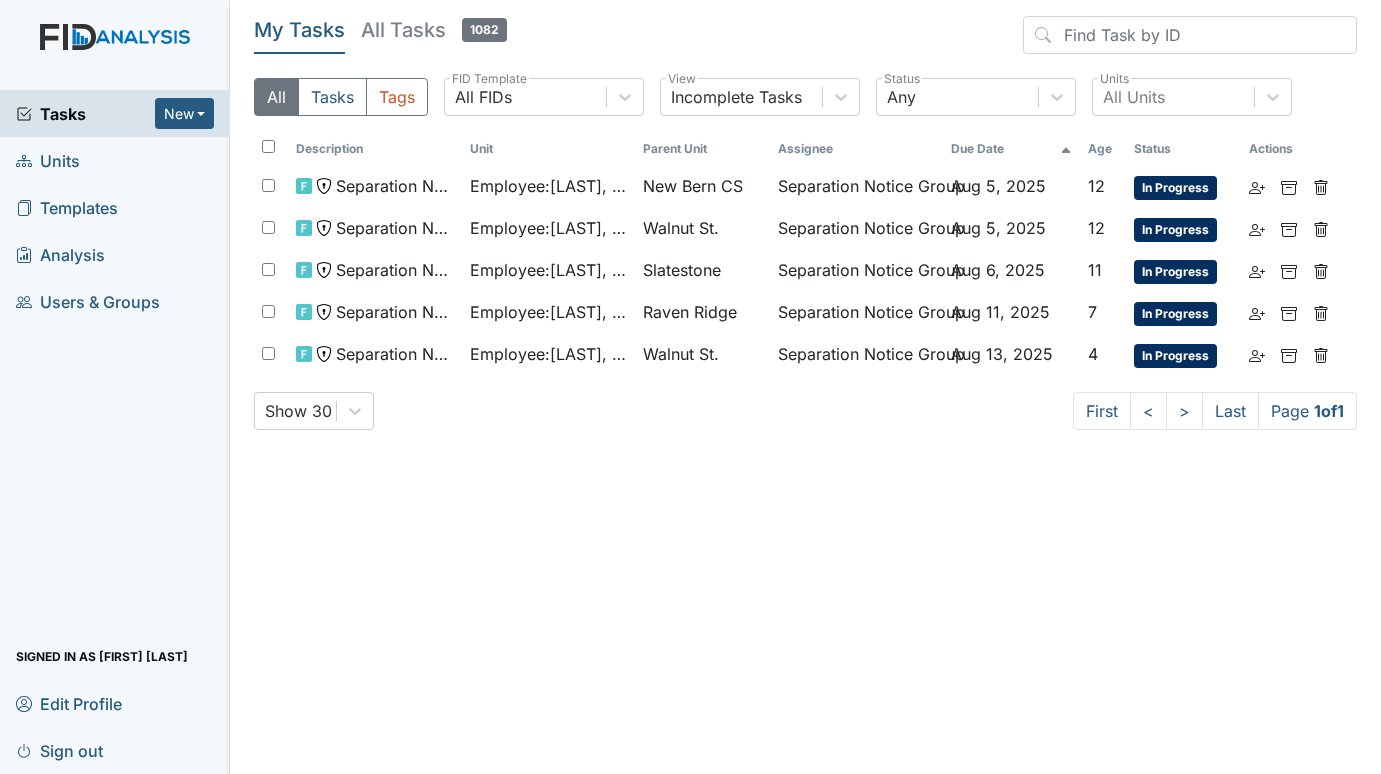 click on "Units" at bounding box center (48, 160) 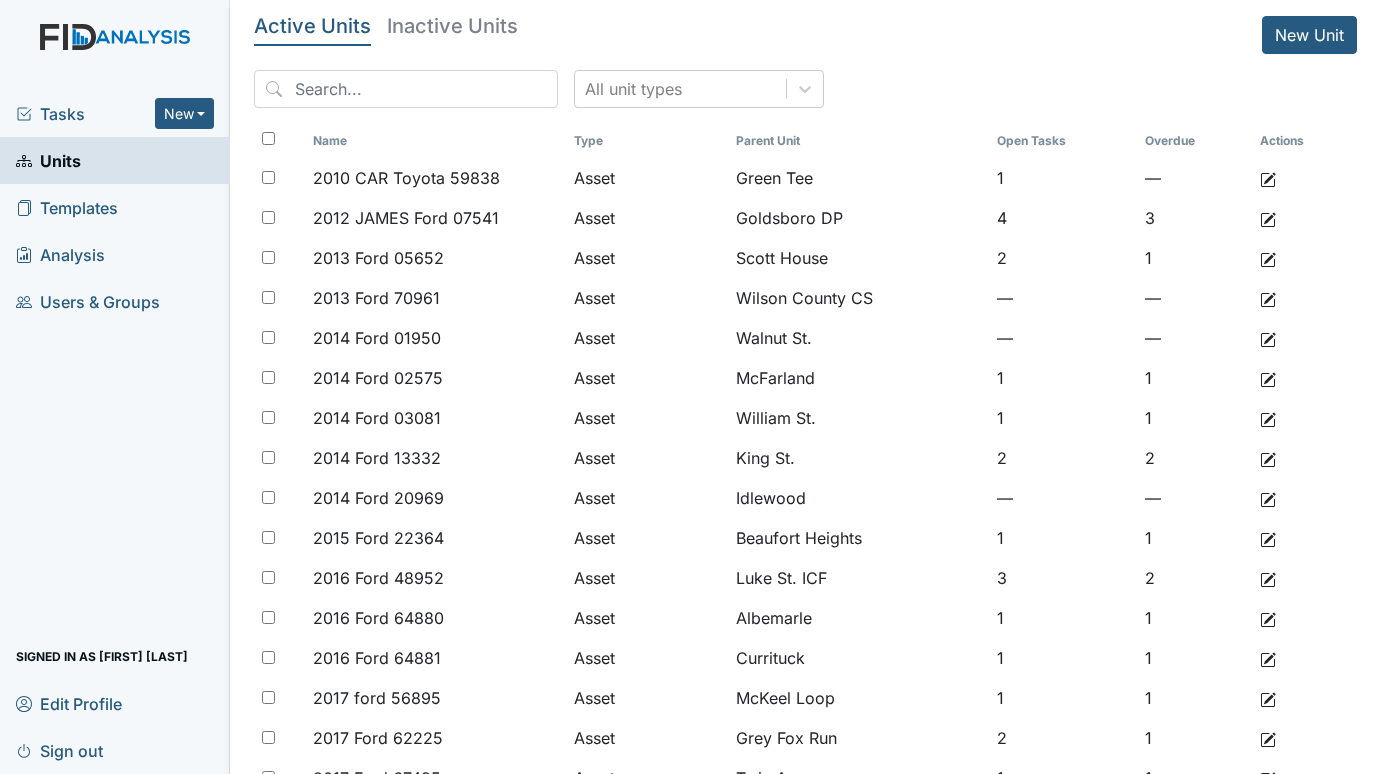 scroll, scrollTop: 0, scrollLeft: 0, axis: both 